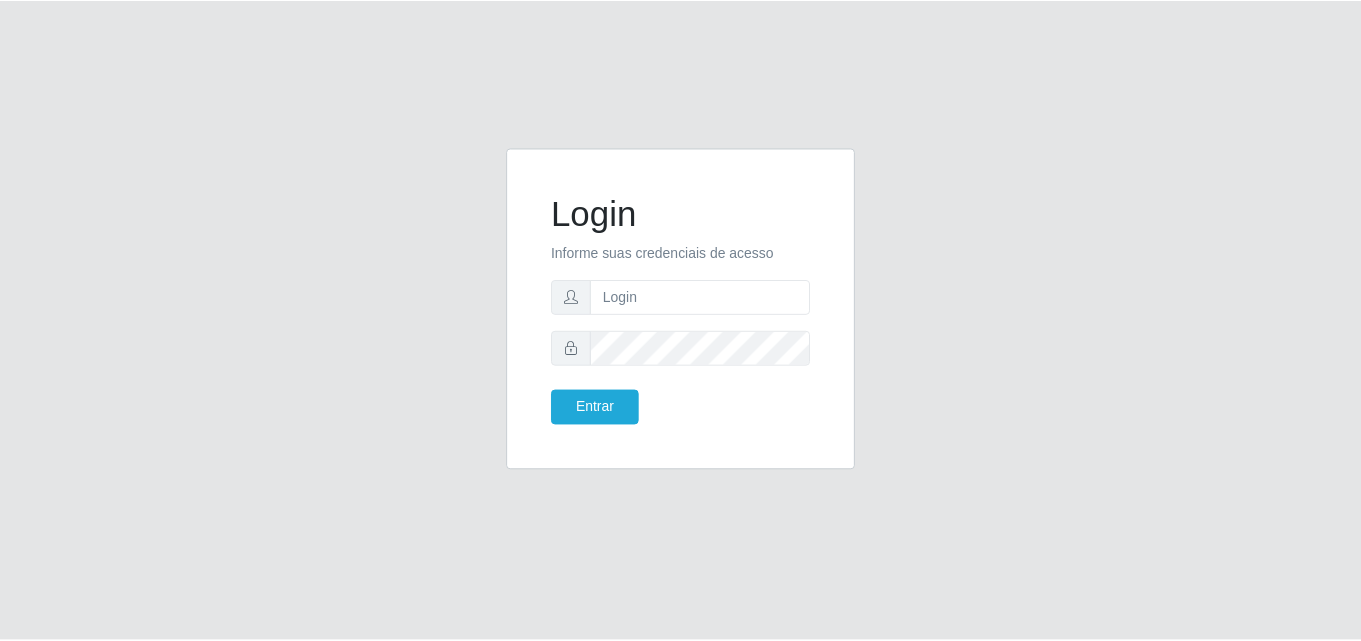 scroll, scrollTop: 0, scrollLeft: 0, axis: both 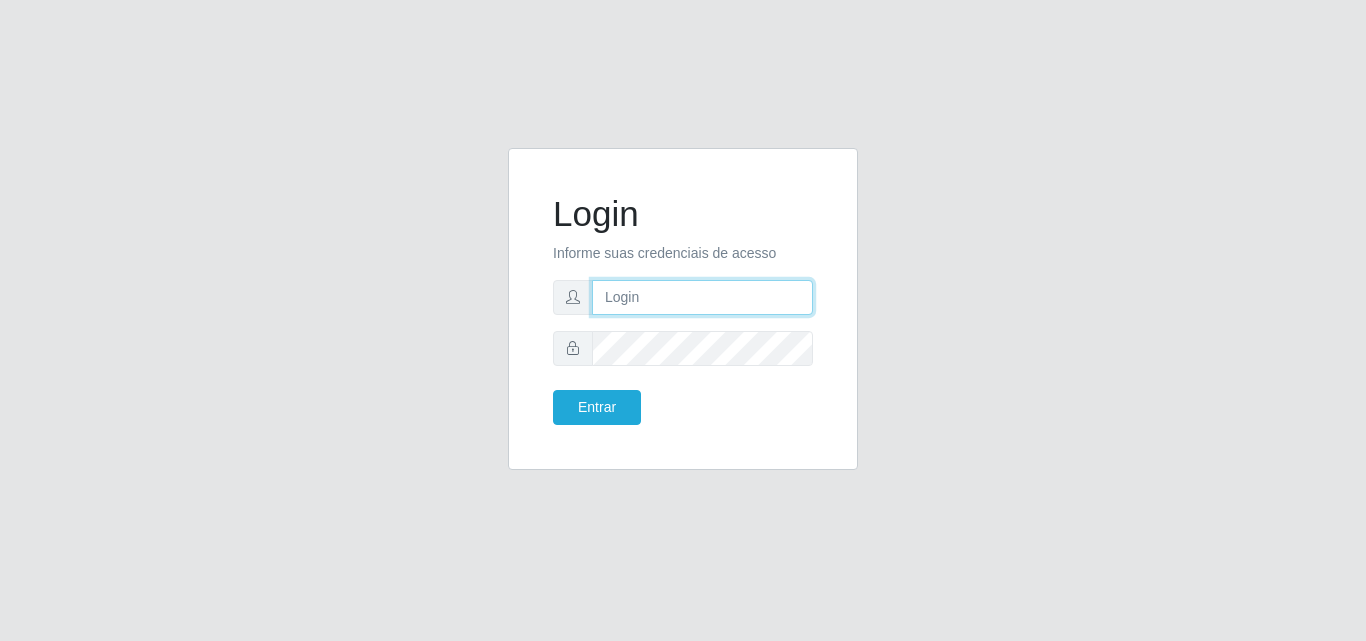 click at bounding box center [702, 297] 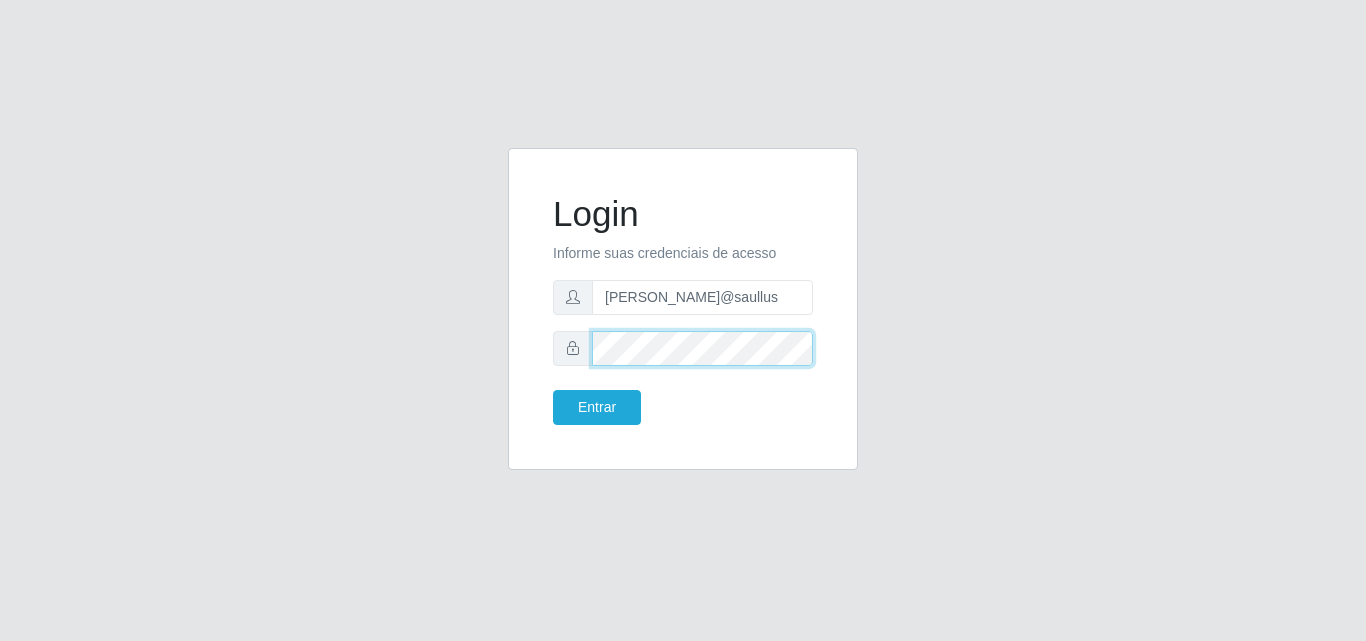 click on "Entrar" at bounding box center (597, 407) 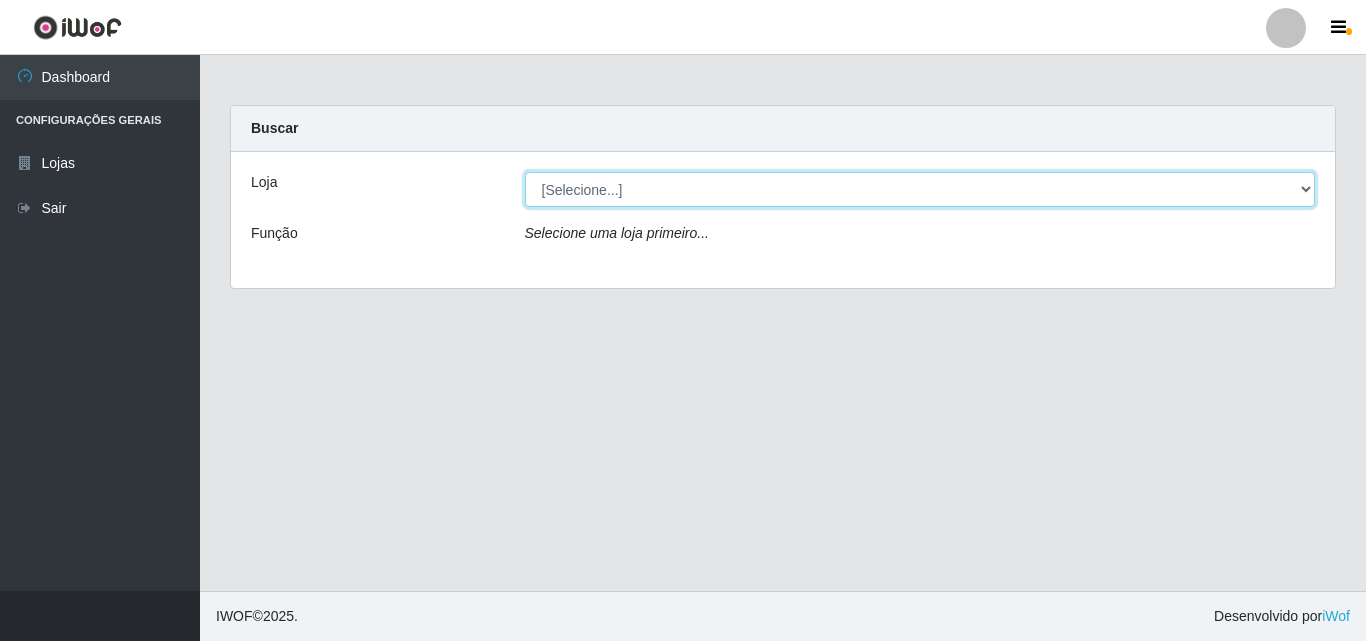 click on "[Selecione...] Saullus Supermercados" at bounding box center (920, 189) 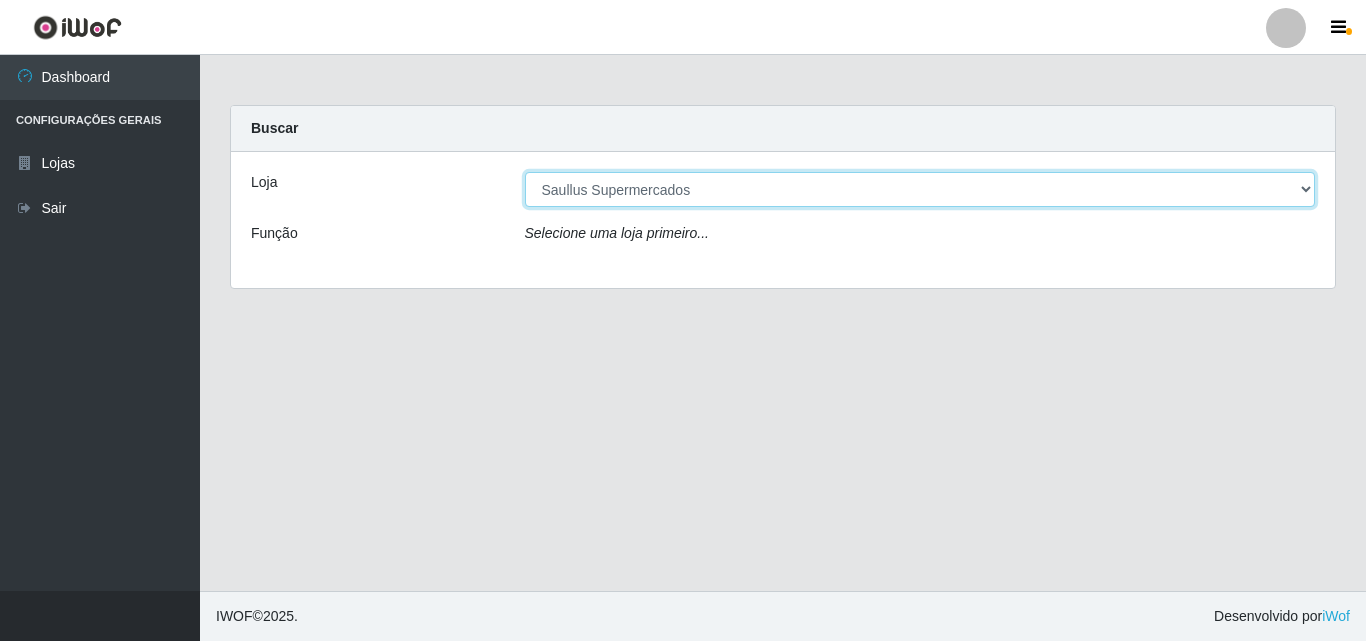 click on "[Selecione...] Saullus Supermercados" at bounding box center [920, 189] 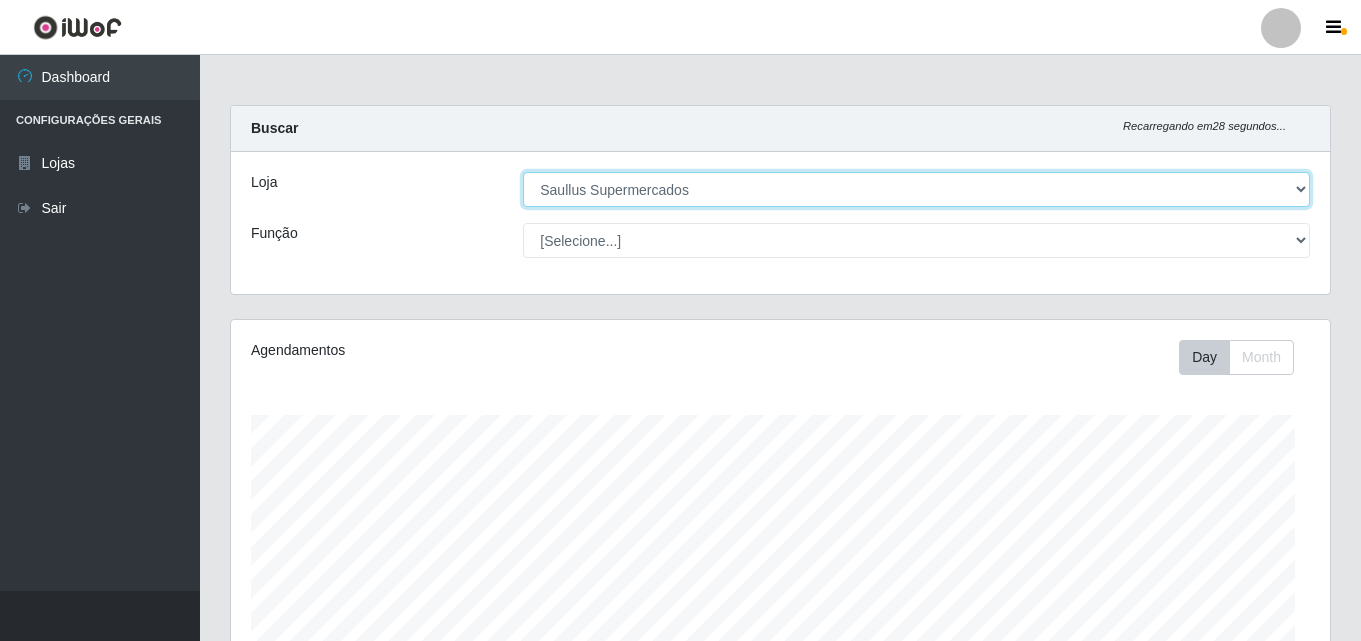 scroll, scrollTop: 999585, scrollLeft: 998901, axis: both 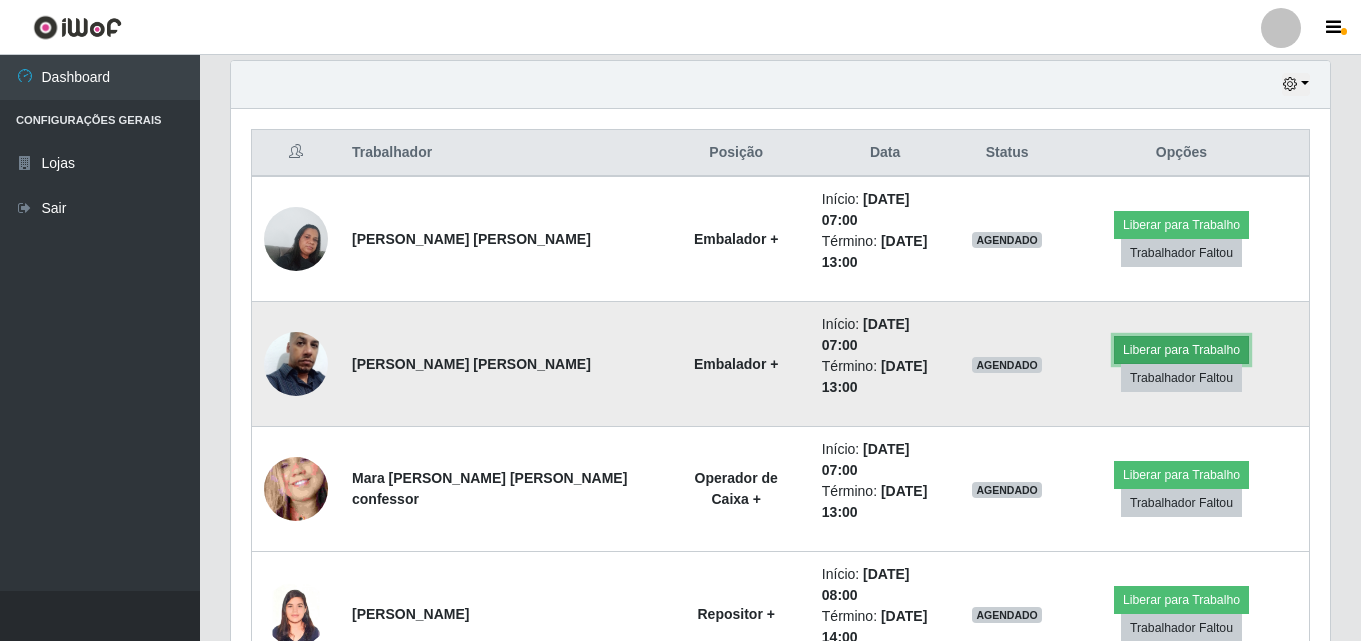 click on "Liberar para Trabalho" at bounding box center (1181, 350) 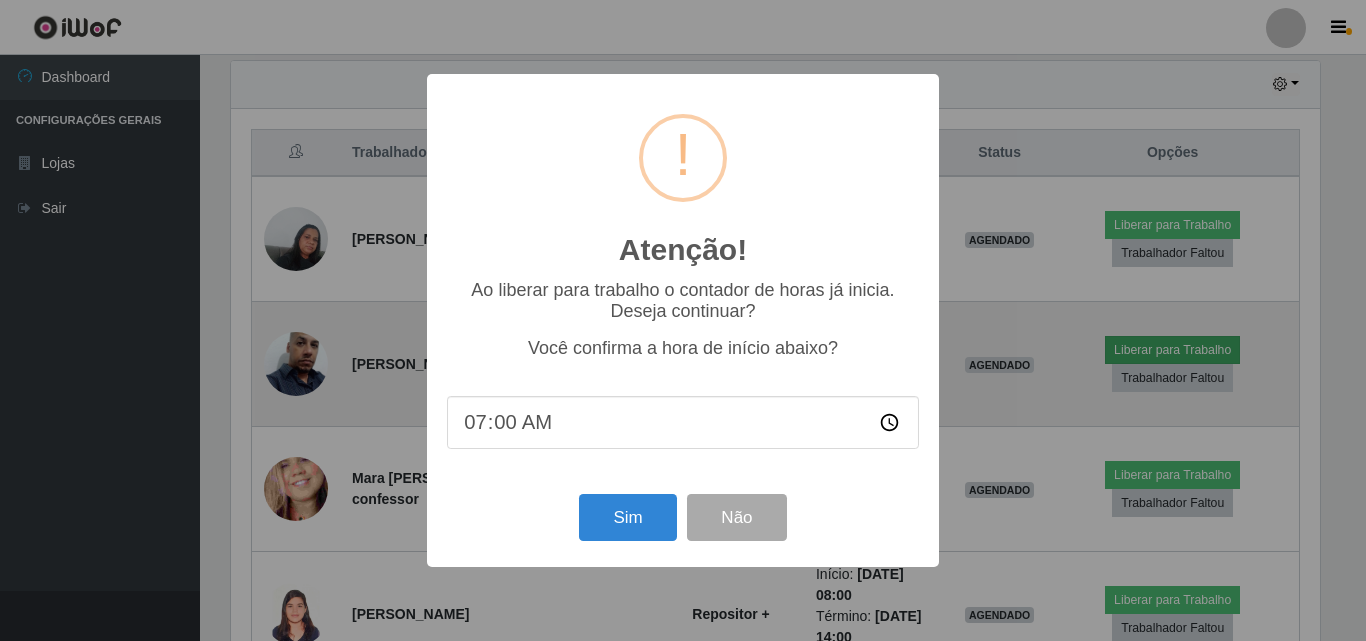 scroll, scrollTop: 999585, scrollLeft: 998911, axis: both 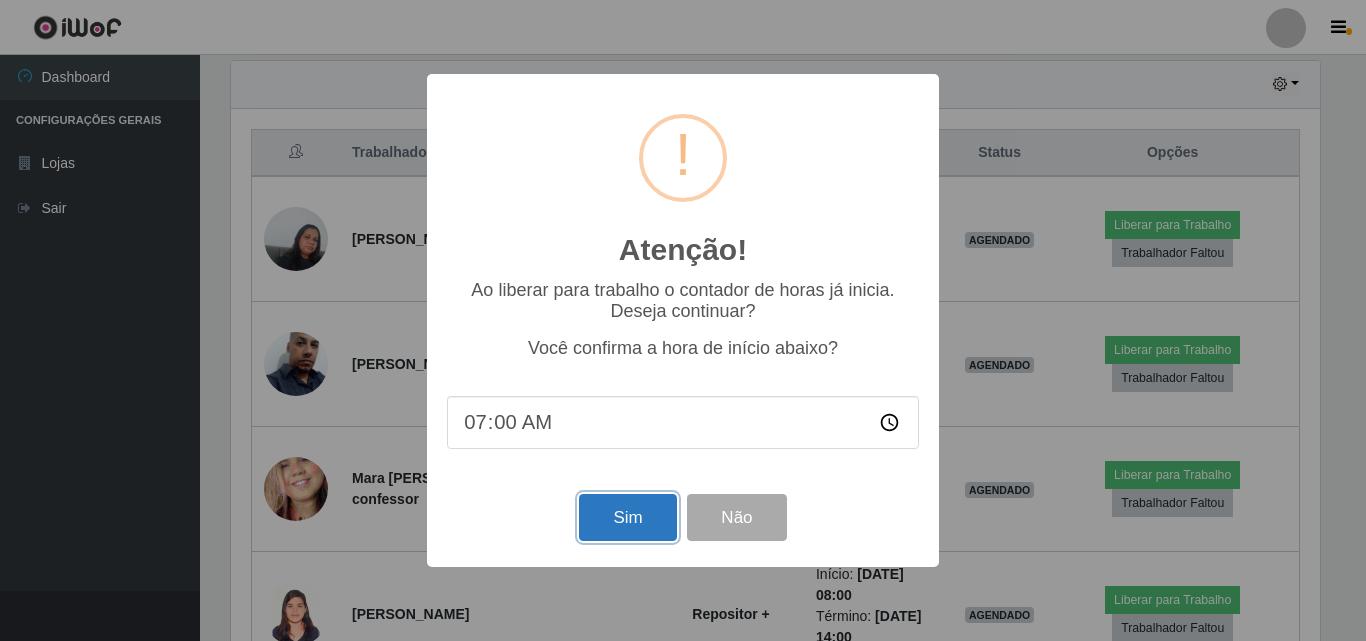click on "Sim" at bounding box center [627, 517] 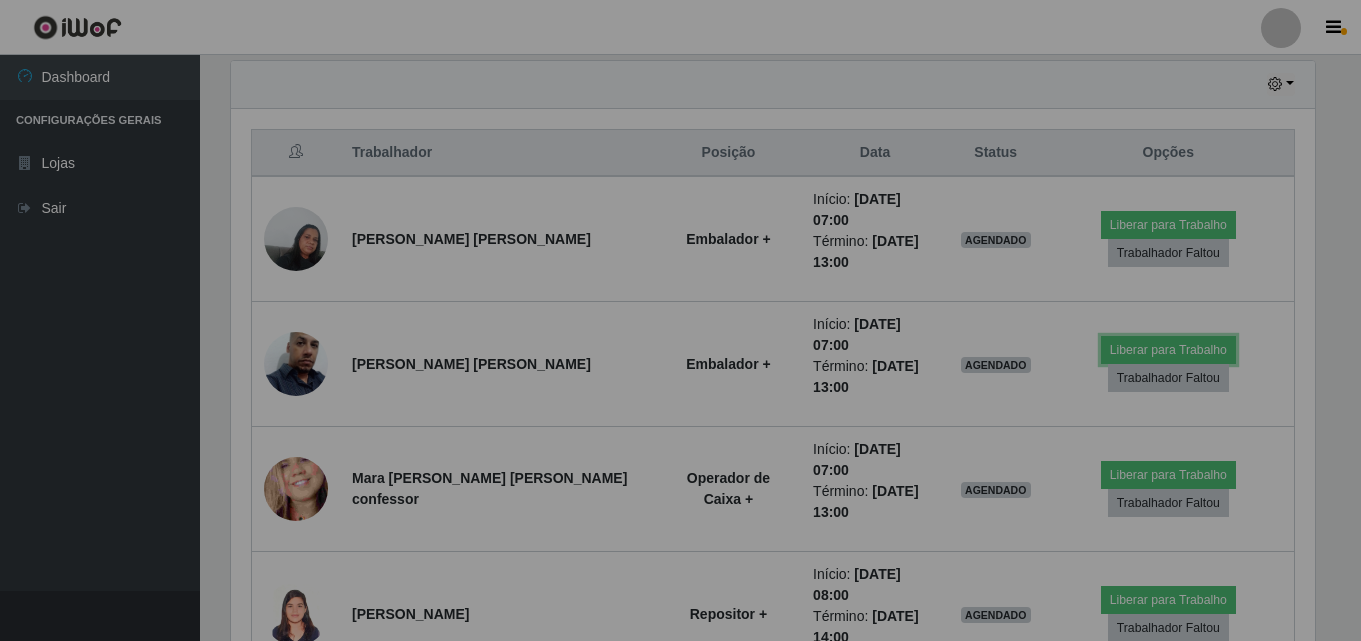 scroll, scrollTop: 999585, scrollLeft: 998901, axis: both 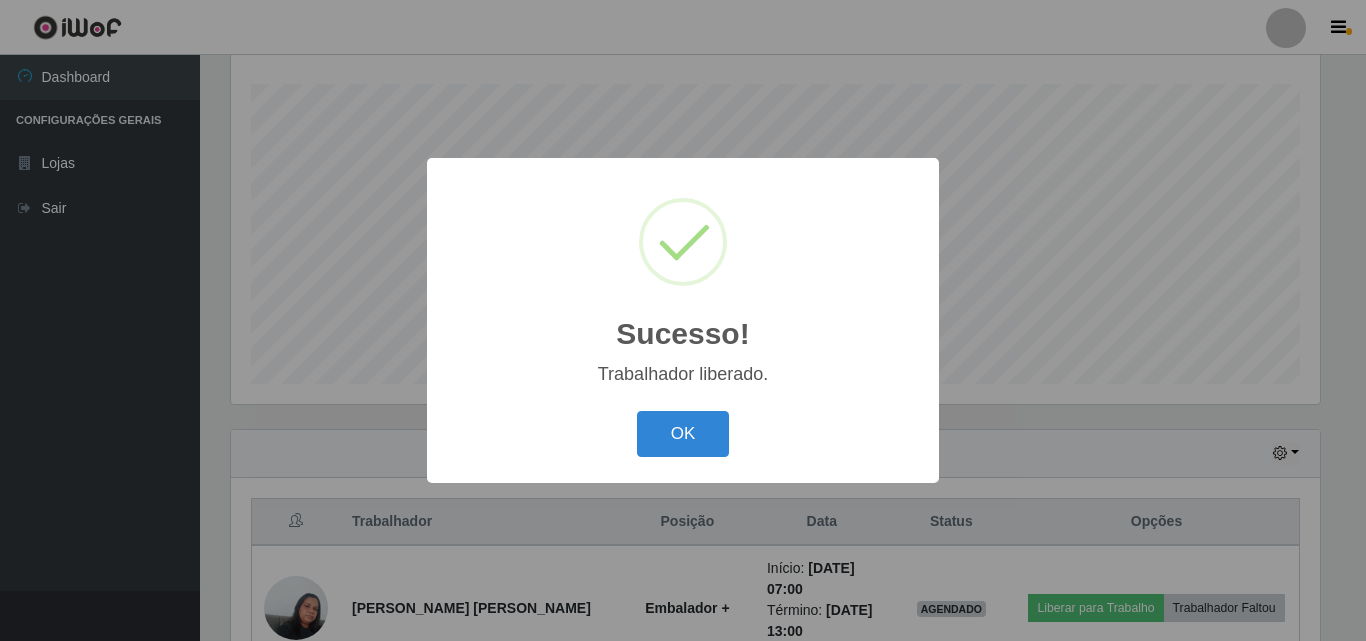 type 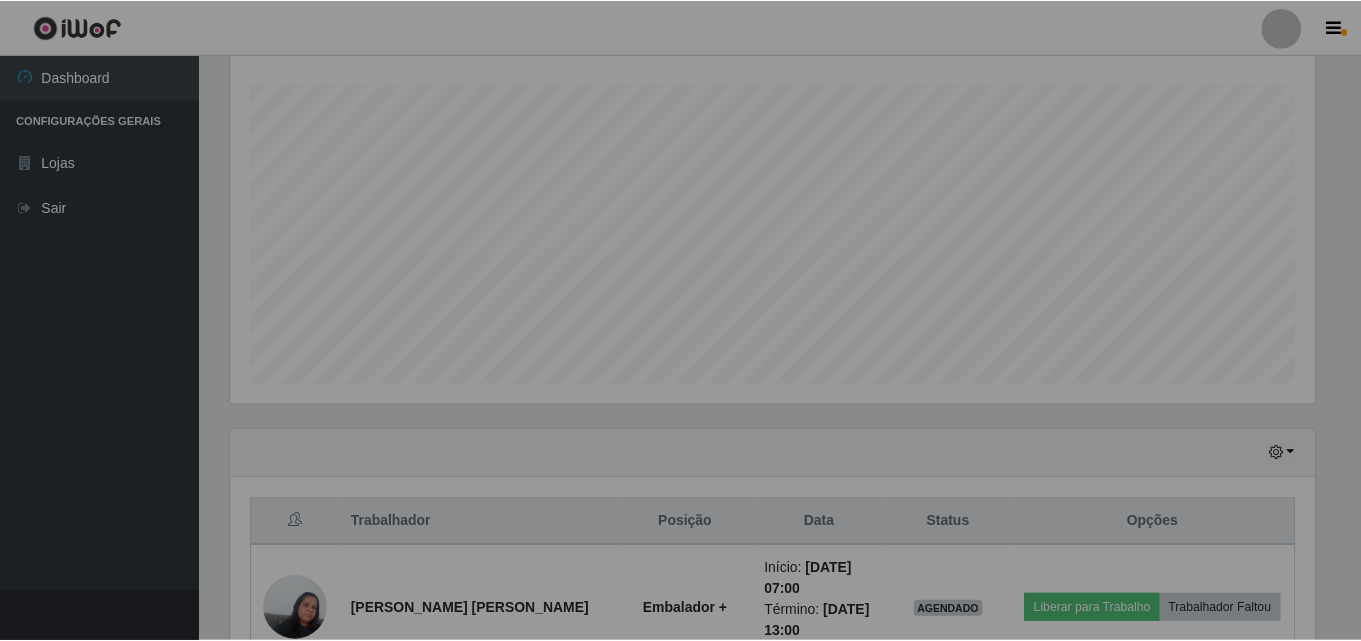 scroll, scrollTop: 999585, scrollLeft: 998901, axis: both 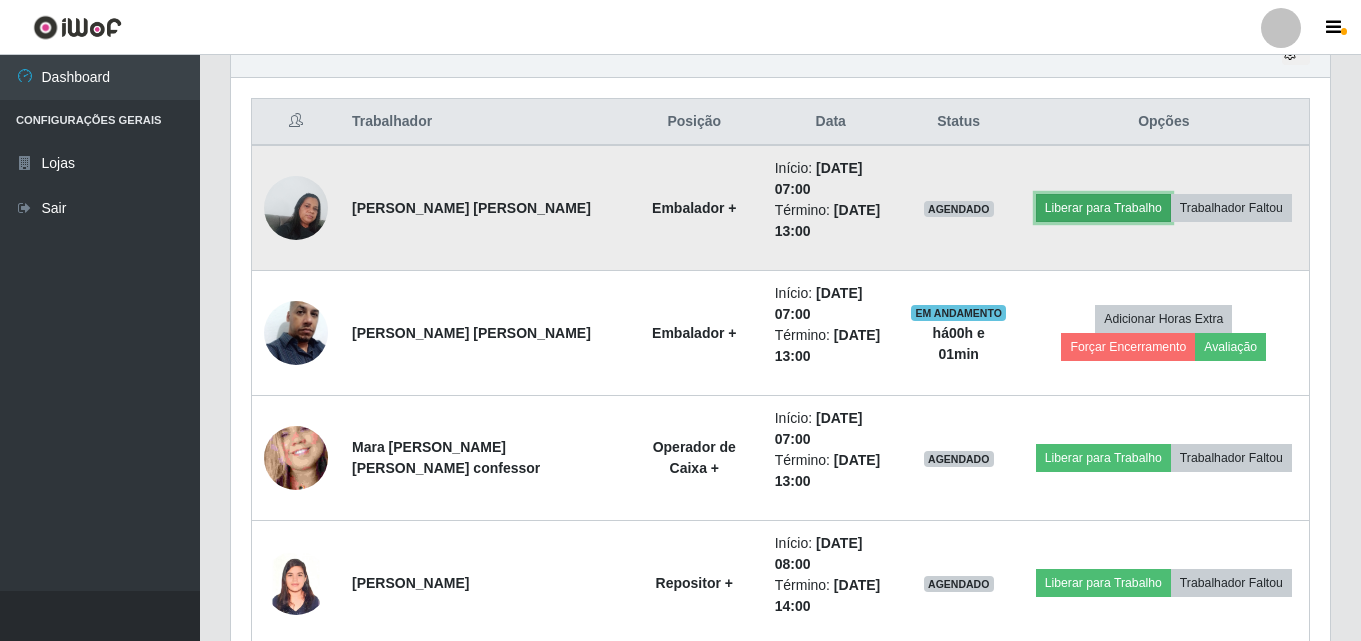 click on "Liberar para Trabalho" at bounding box center (1103, 208) 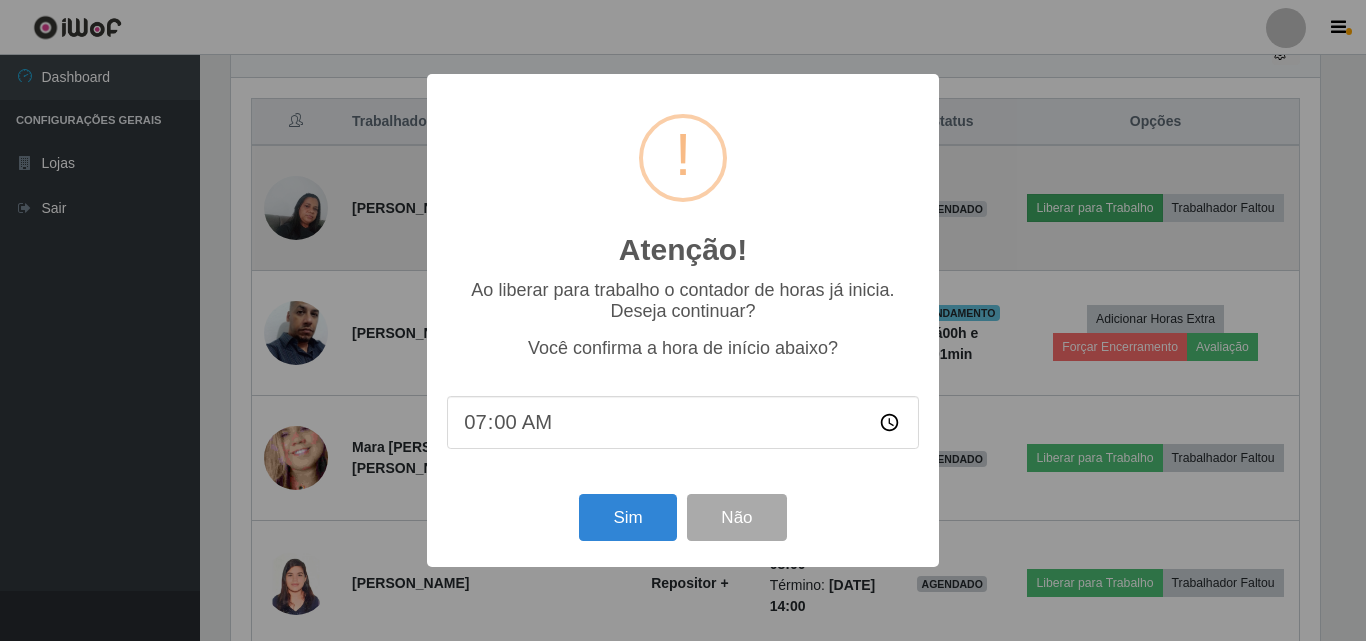 scroll, scrollTop: 999585, scrollLeft: 998911, axis: both 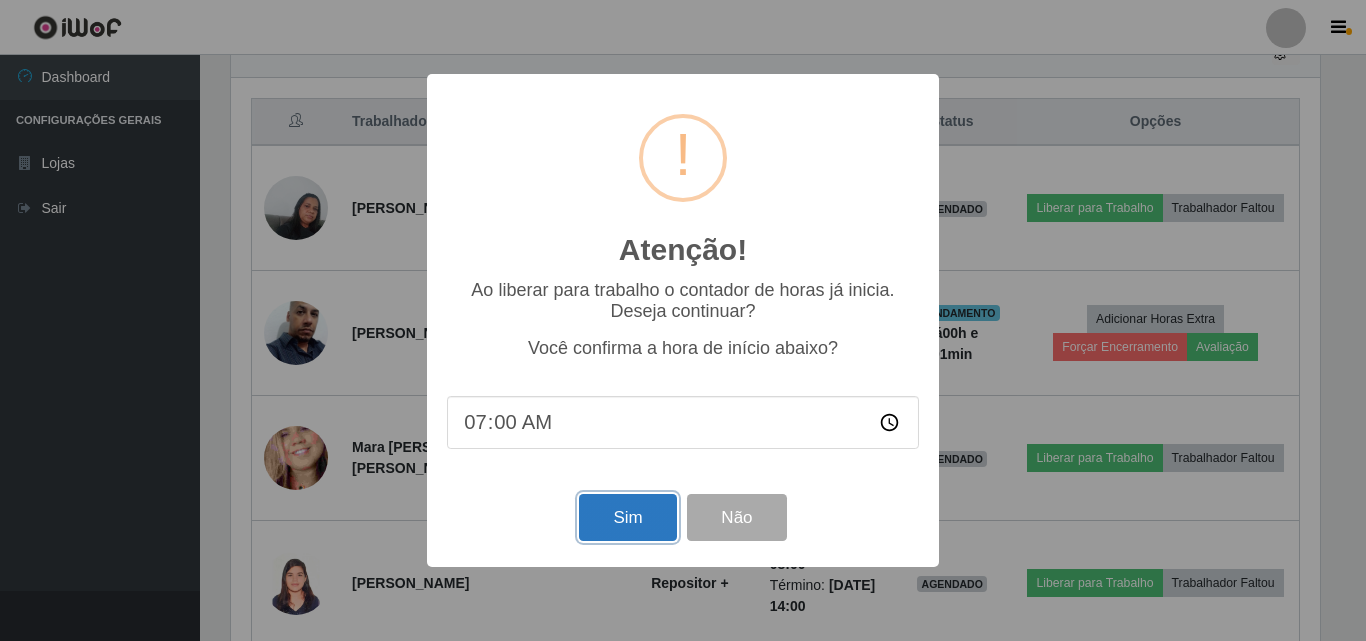 click on "Sim" at bounding box center (627, 517) 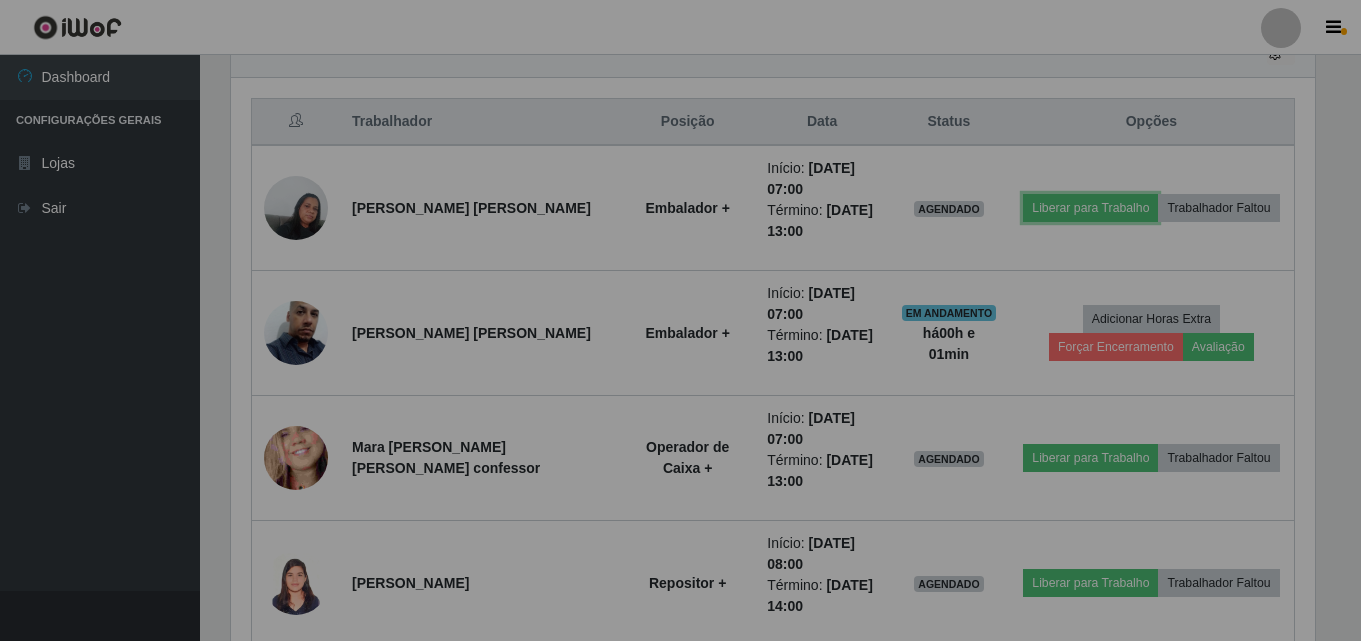 scroll, scrollTop: 999585, scrollLeft: 998901, axis: both 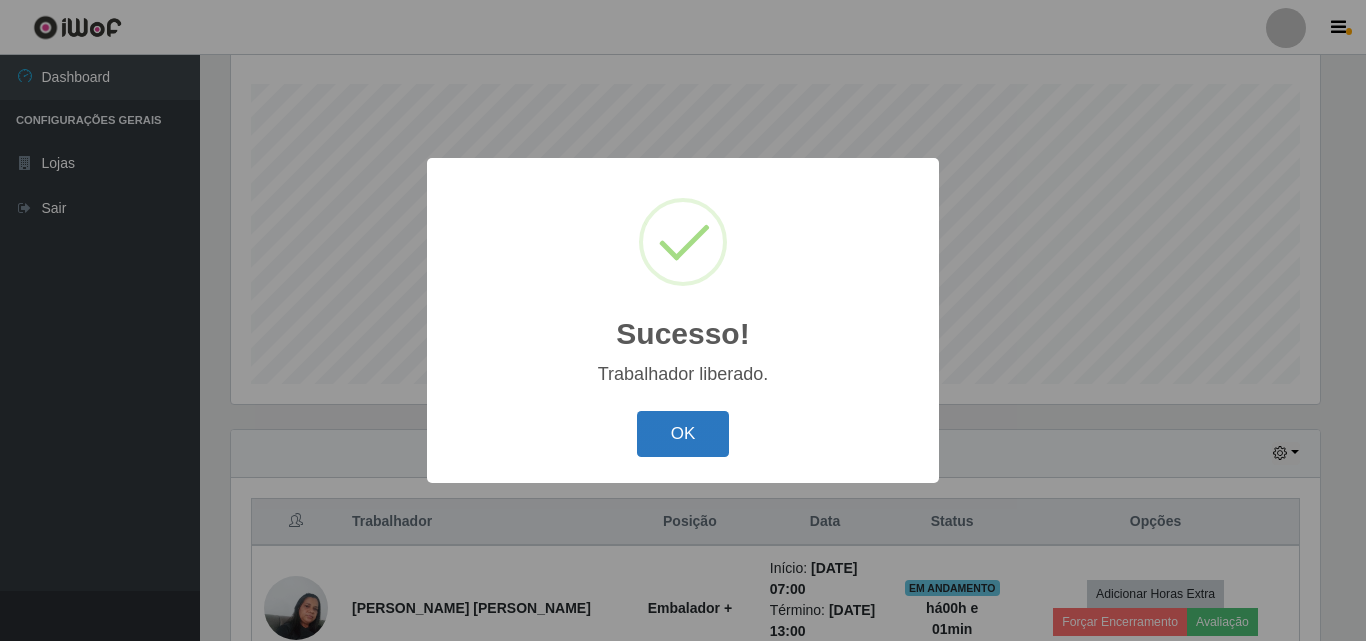 click on "OK" at bounding box center [683, 434] 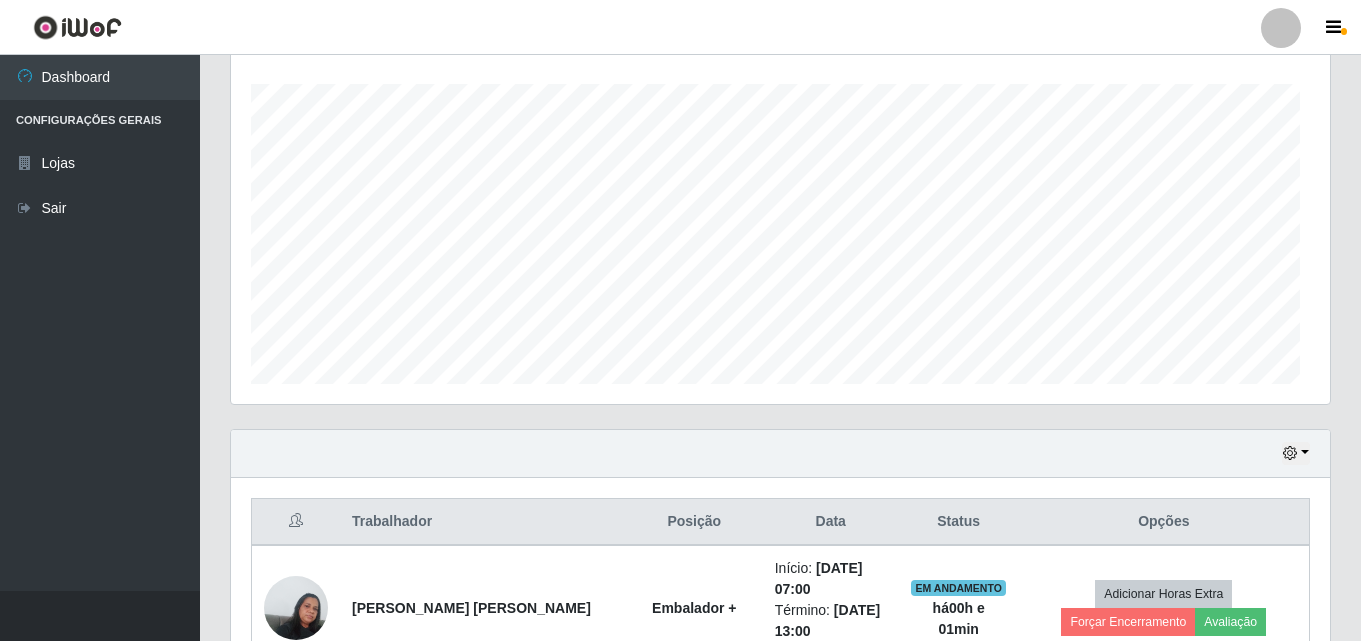 scroll, scrollTop: 418, scrollLeft: 0, axis: vertical 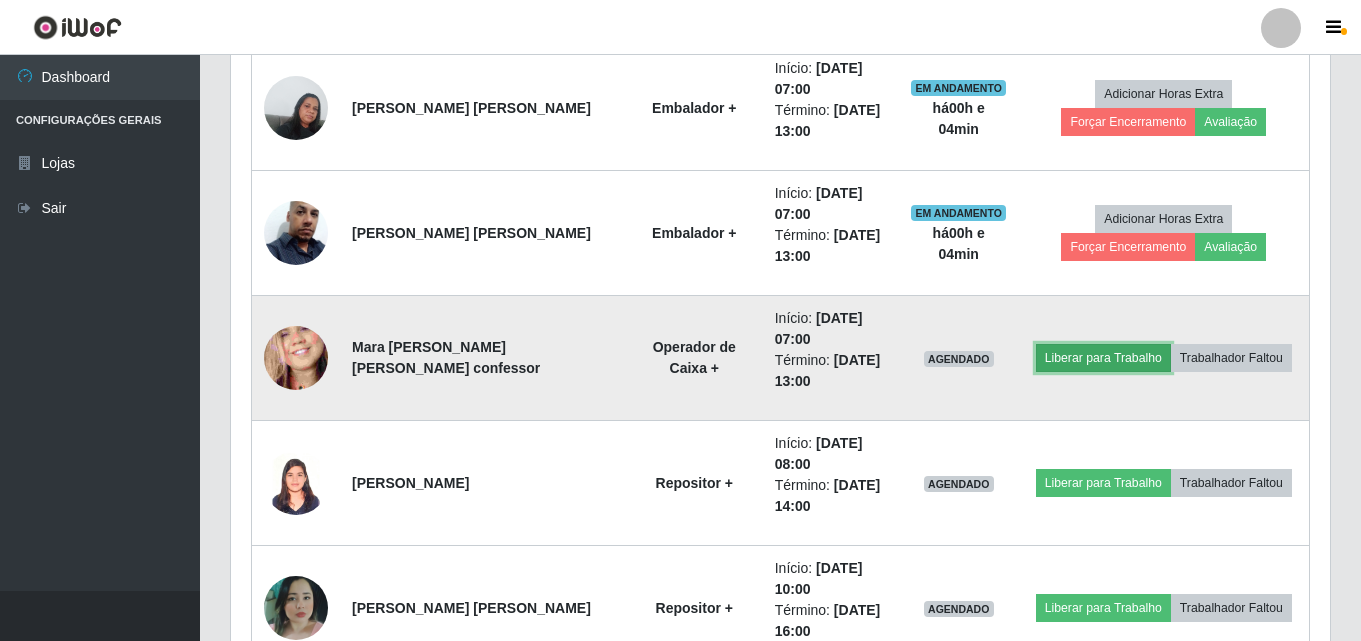 click on "Liberar para Trabalho" at bounding box center [1103, 358] 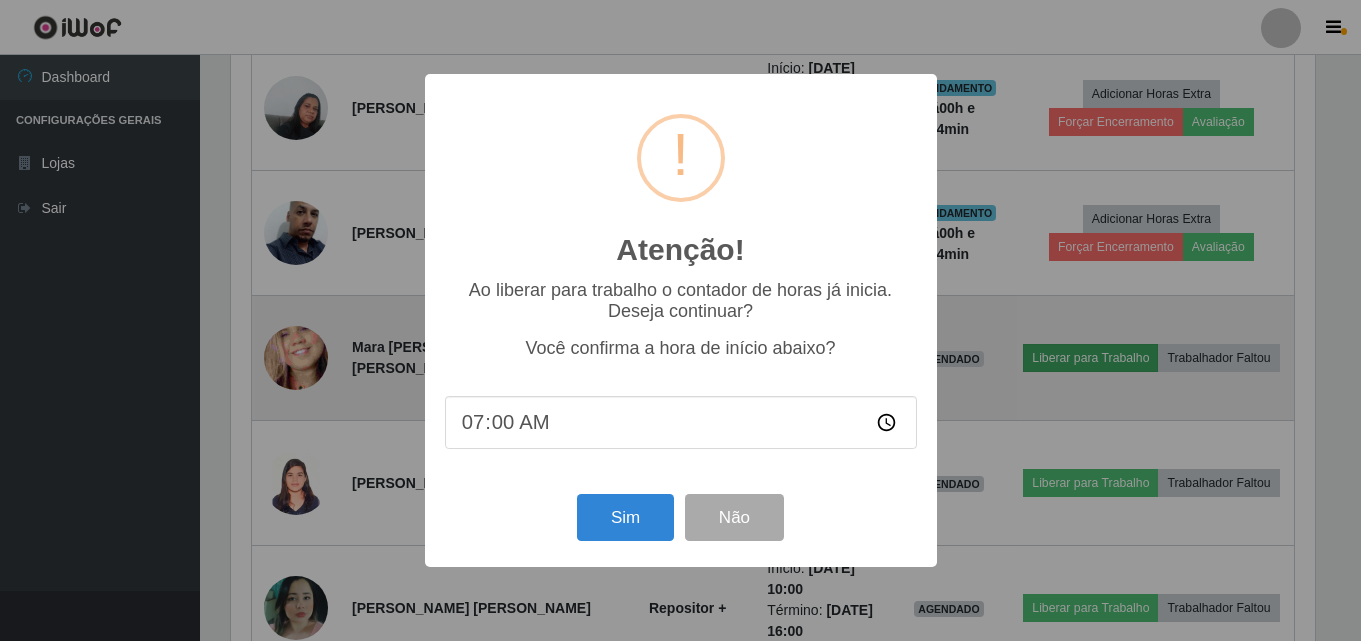 scroll, scrollTop: 999585, scrollLeft: 998911, axis: both 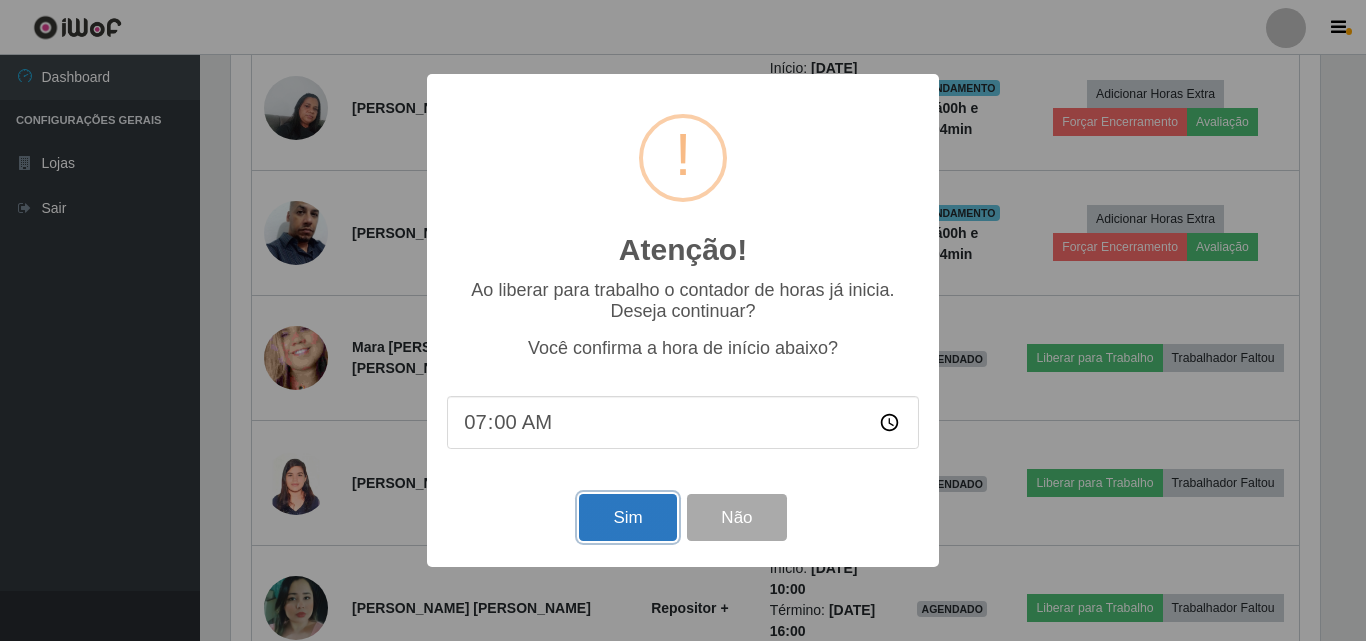 click on "Sim" at bounding box center (627, 517) 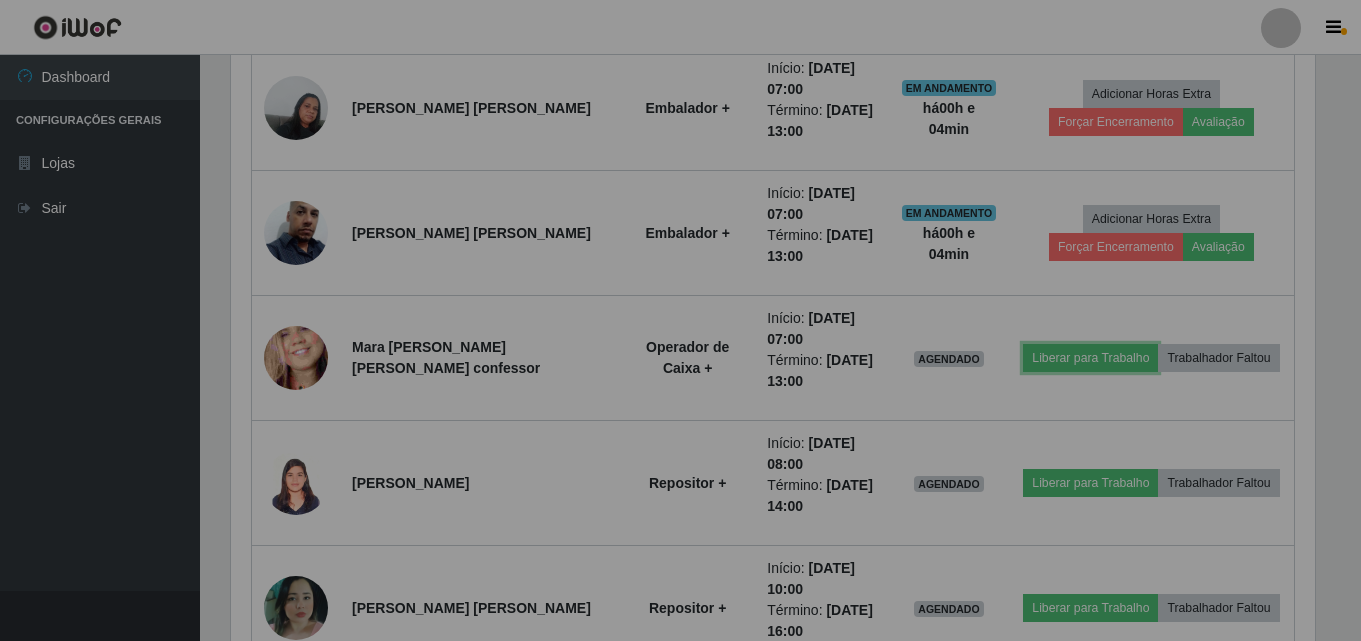 scroll, scrollTop: 999585, scrollLeft: 998901, axis: both 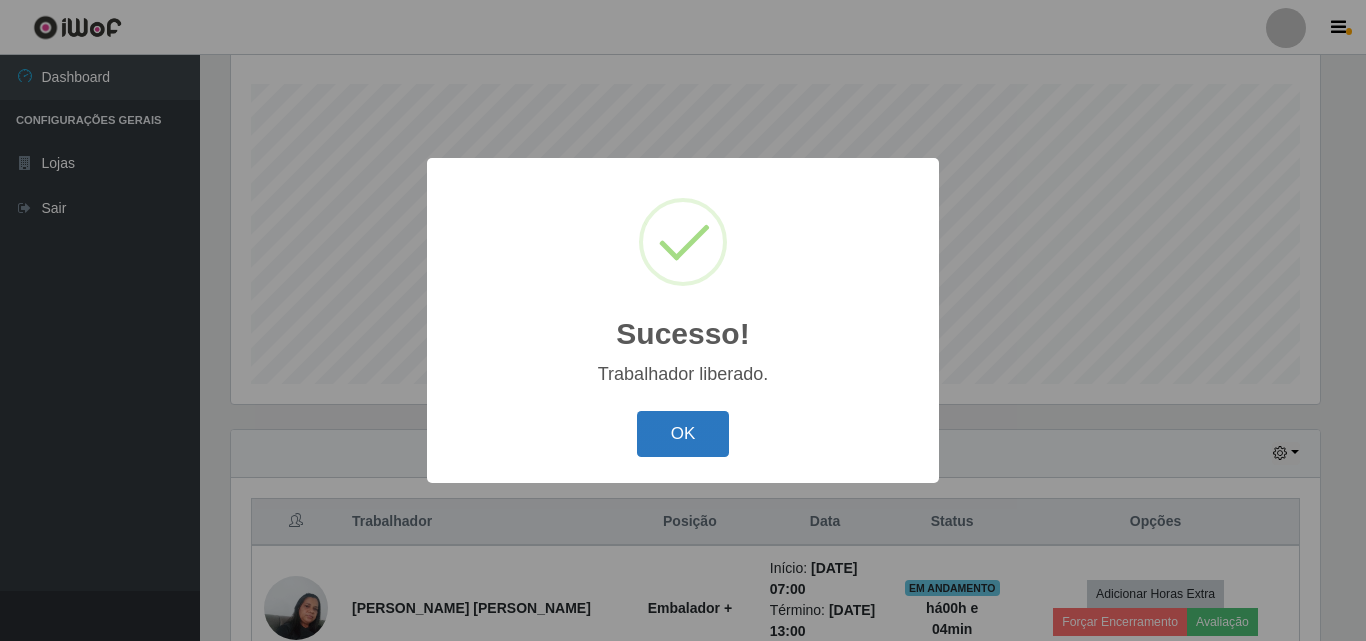 click on "OK" at bounding box center (683, 434) 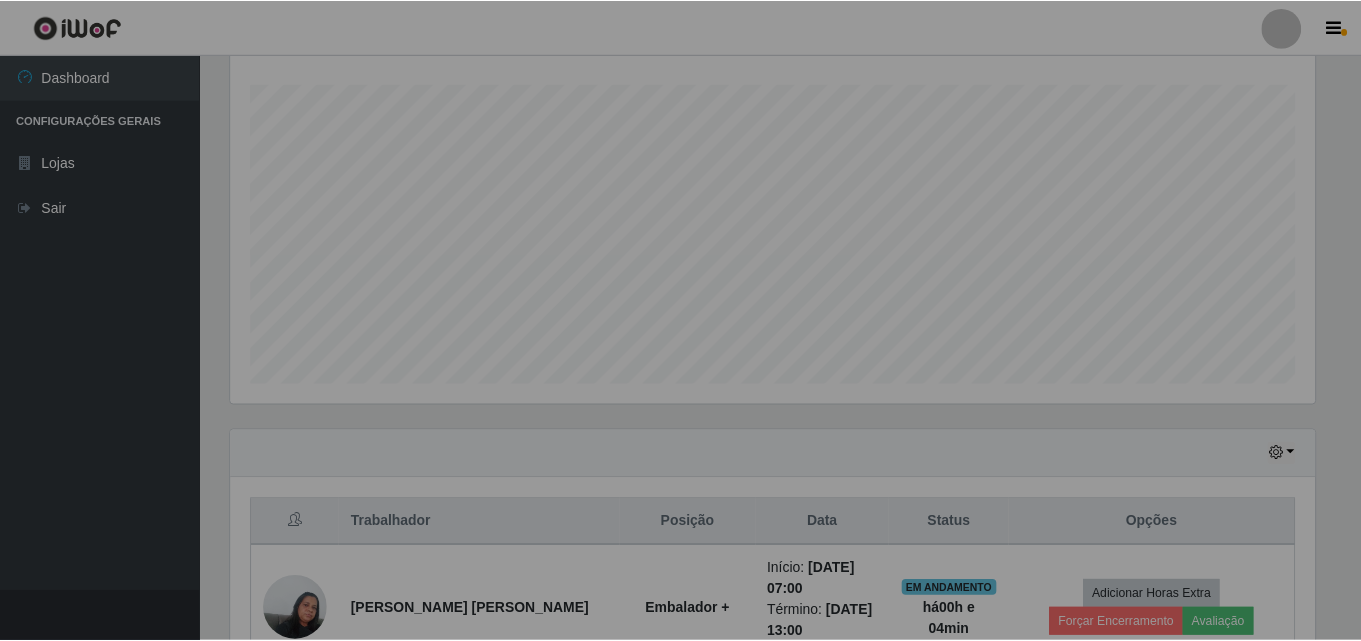 scroll, scrollTop: 410, scrollLeft: 0, axis: vertical 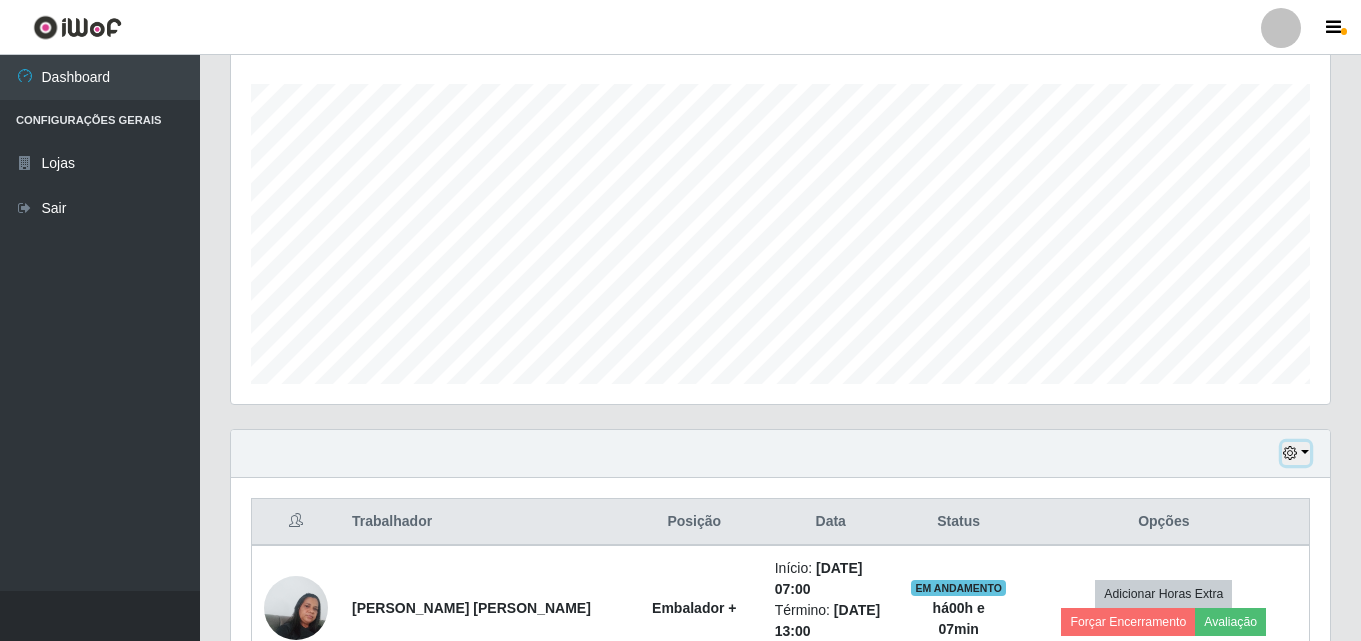 click at bounding box center (1296, 453) 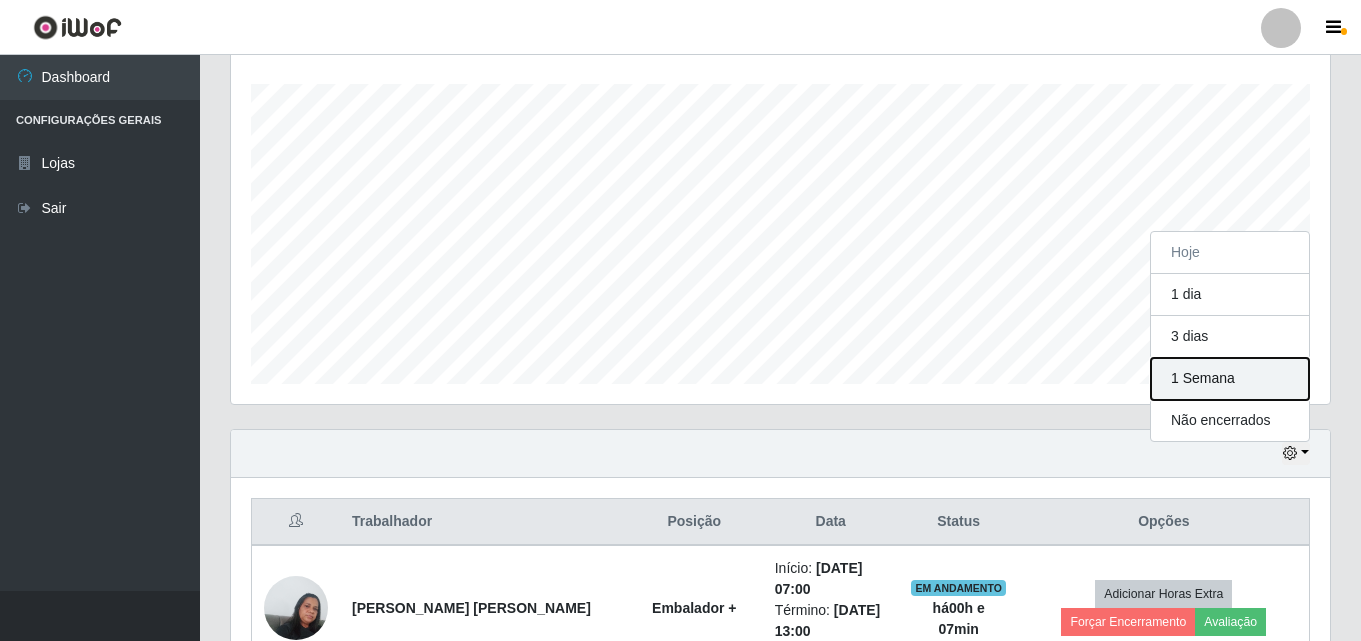 click on "1 Semana" at bounding box center [1230, 379] 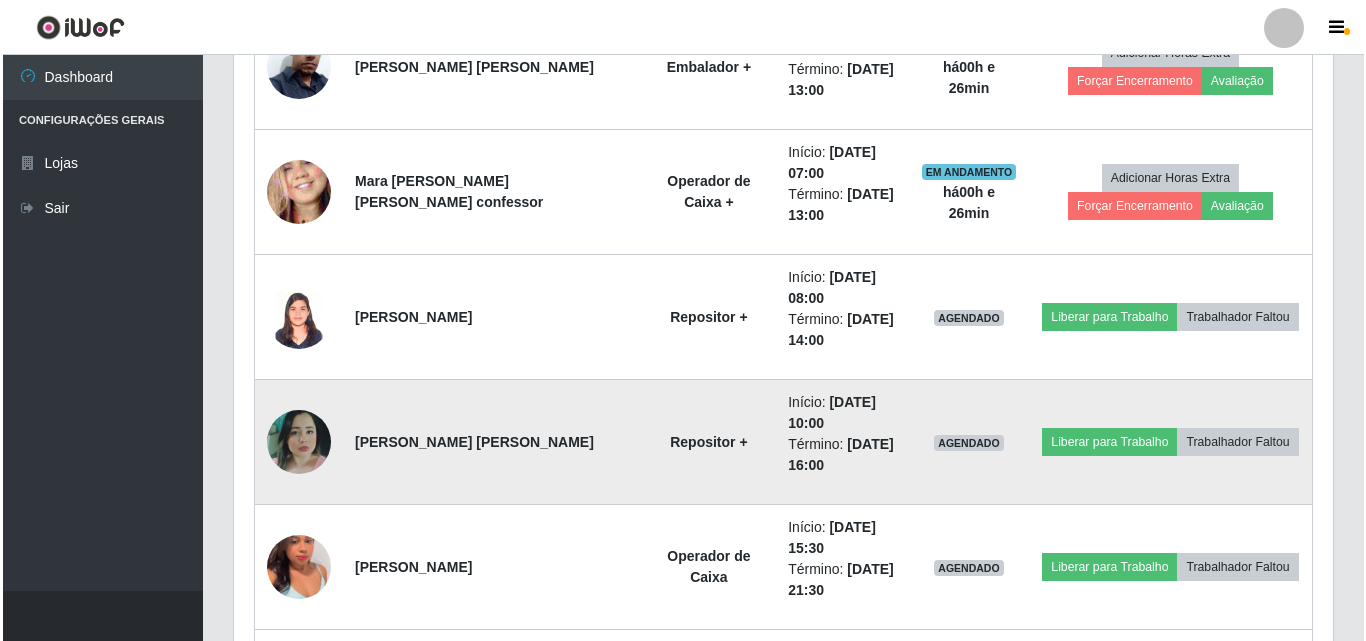 scroll, scrollTop: 1031, scrollLeft: 0, axis: vertical 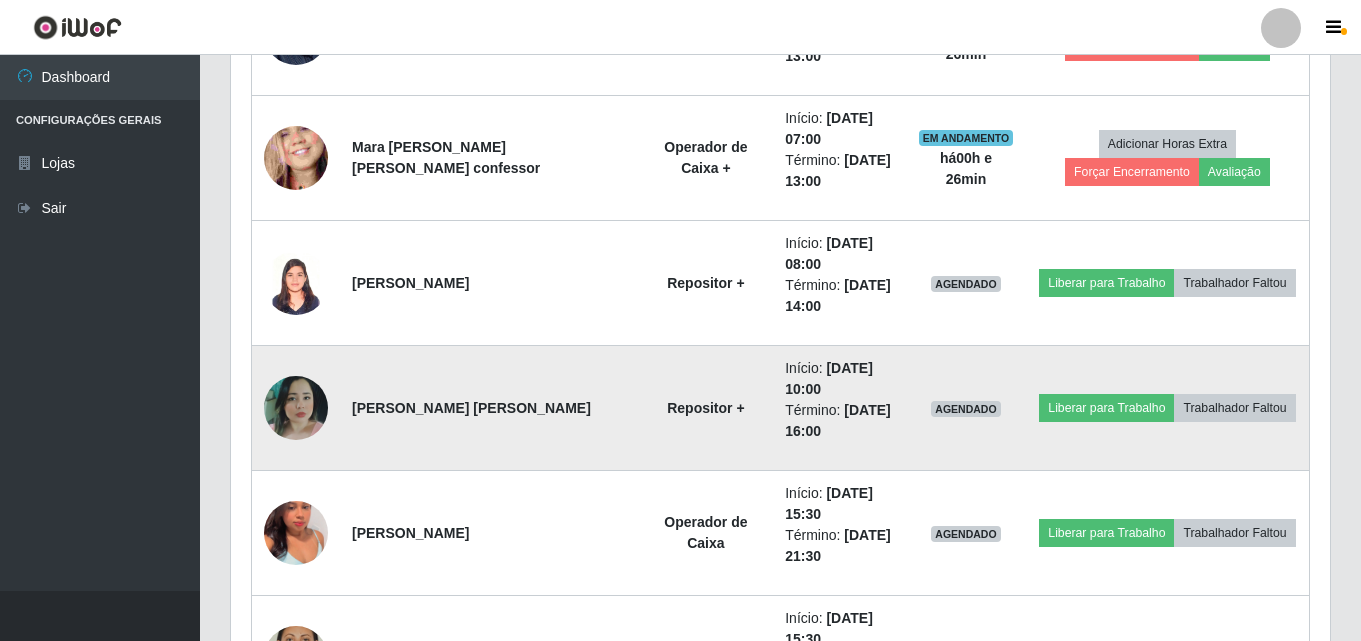 click at bounding box center [296, 408] 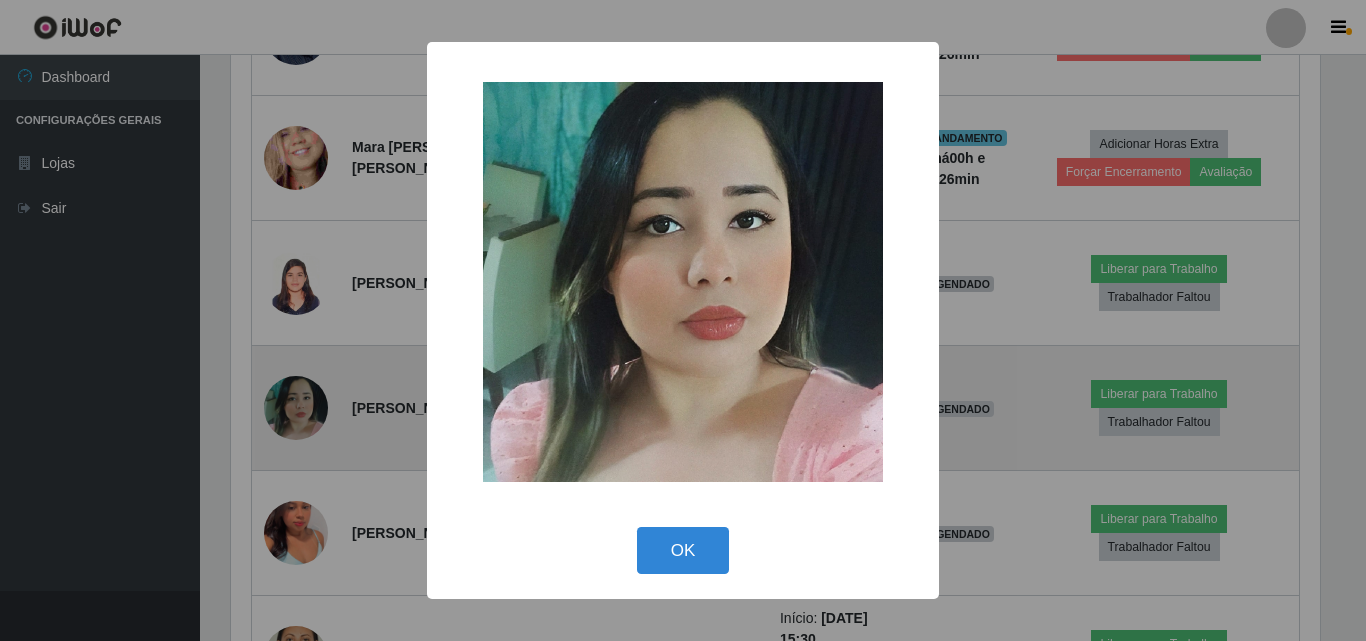 scroll, scrollTop: 999585, scrollLeft: 998911, axis: both 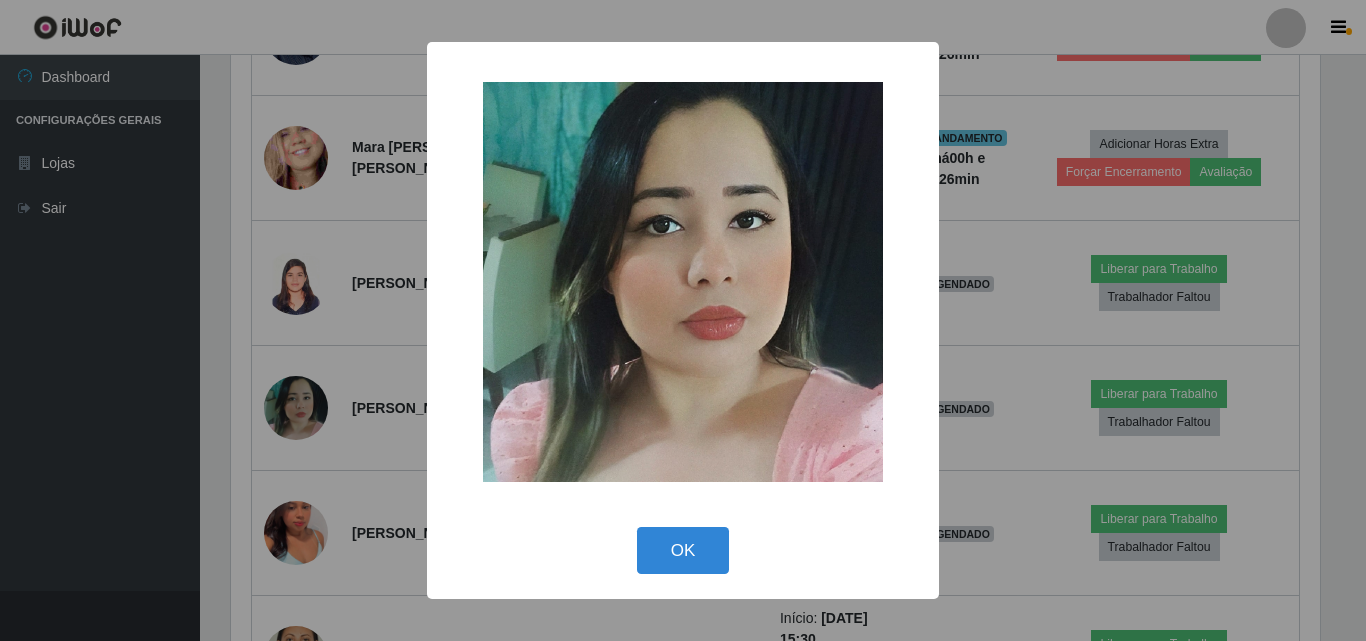 click on "× OK Cancel" at bounding box center (683, 320) 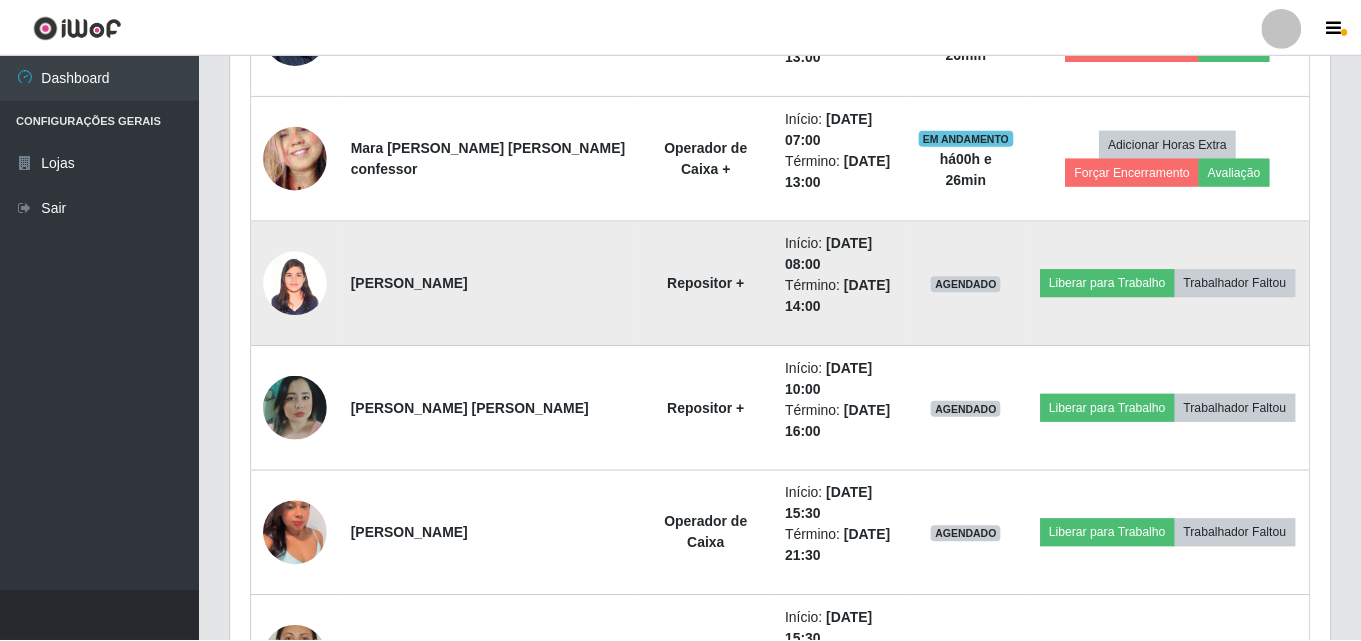 scroll, scrollTop: 999585, scrollLeft: 998901, axis: both 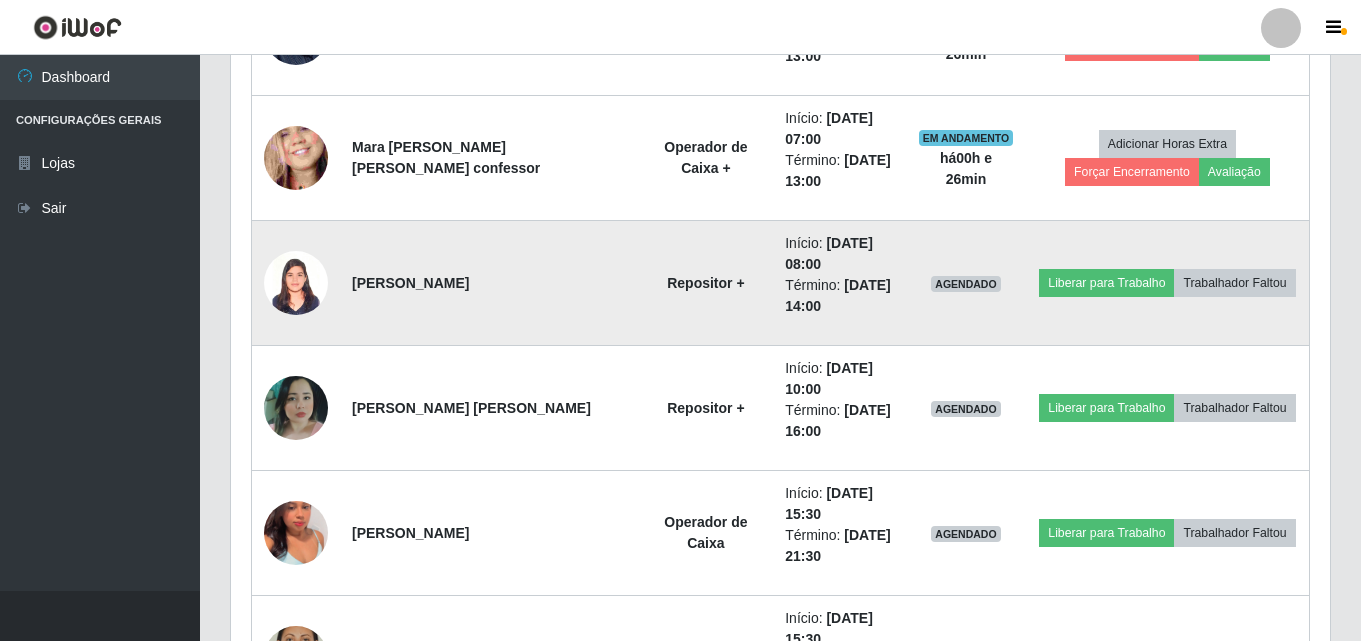 click at bounding box center [296, 283] 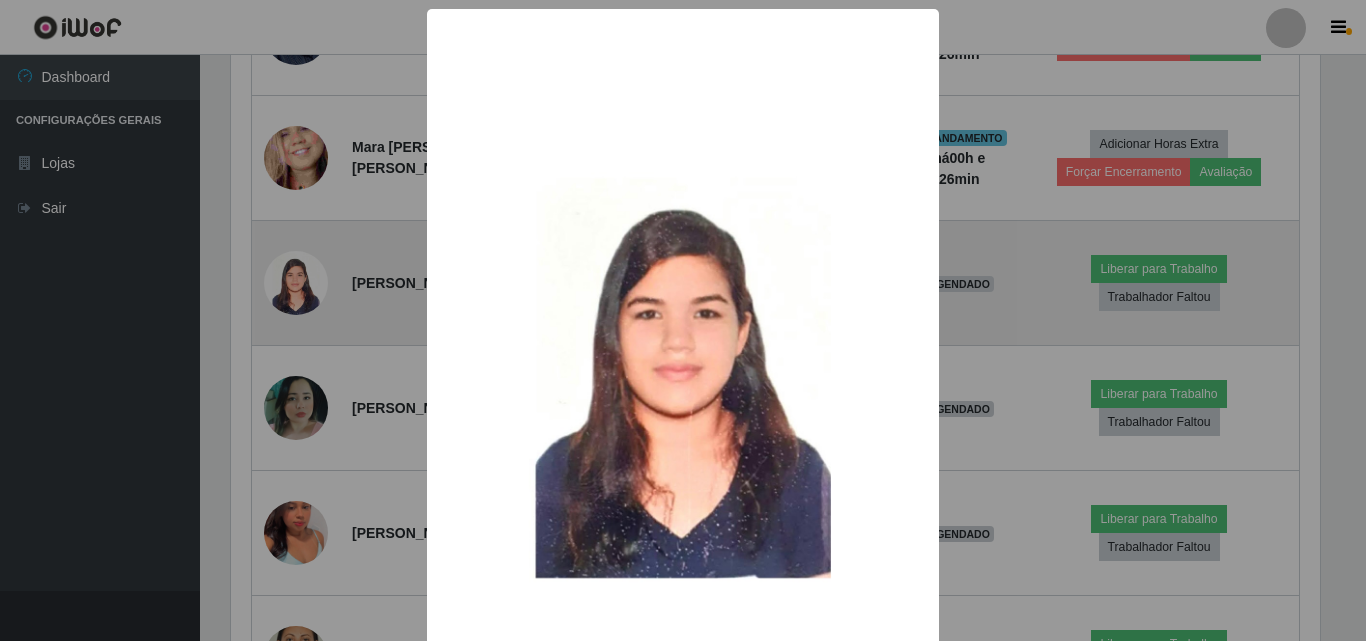 click on "× OK Cancel" at bounding box center (683, 320) 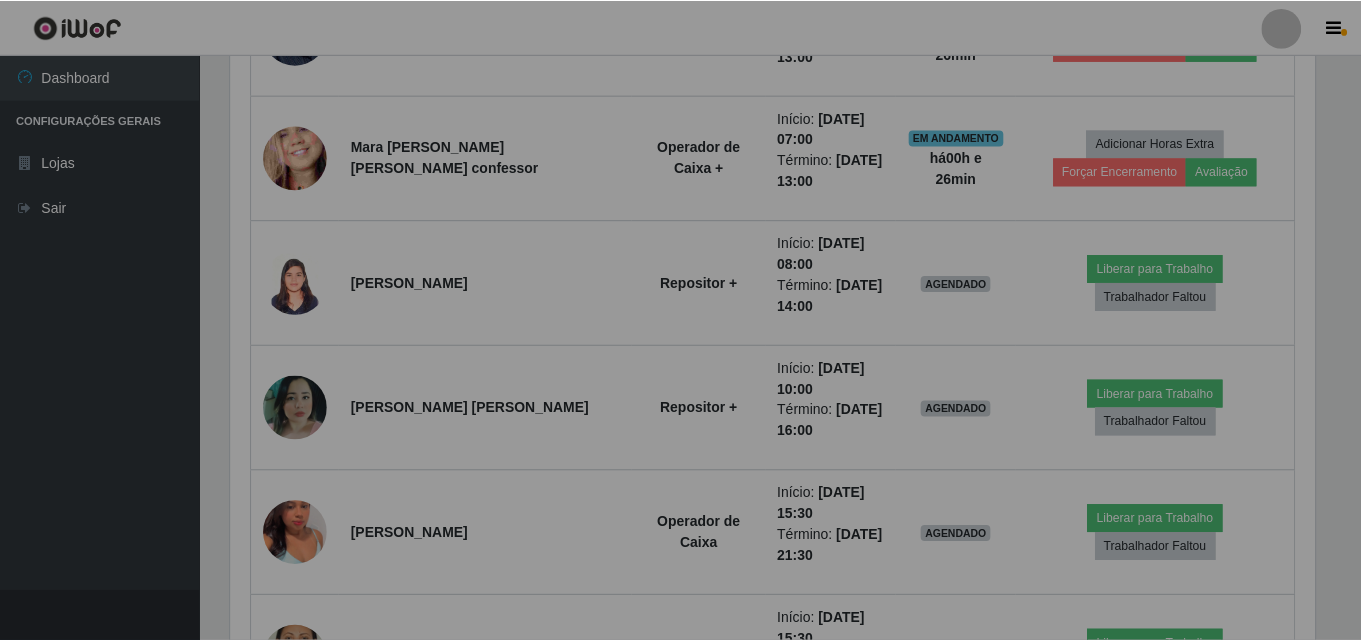 scroll, scrollTop: 999585, scrollLeft: 998901, axis: both 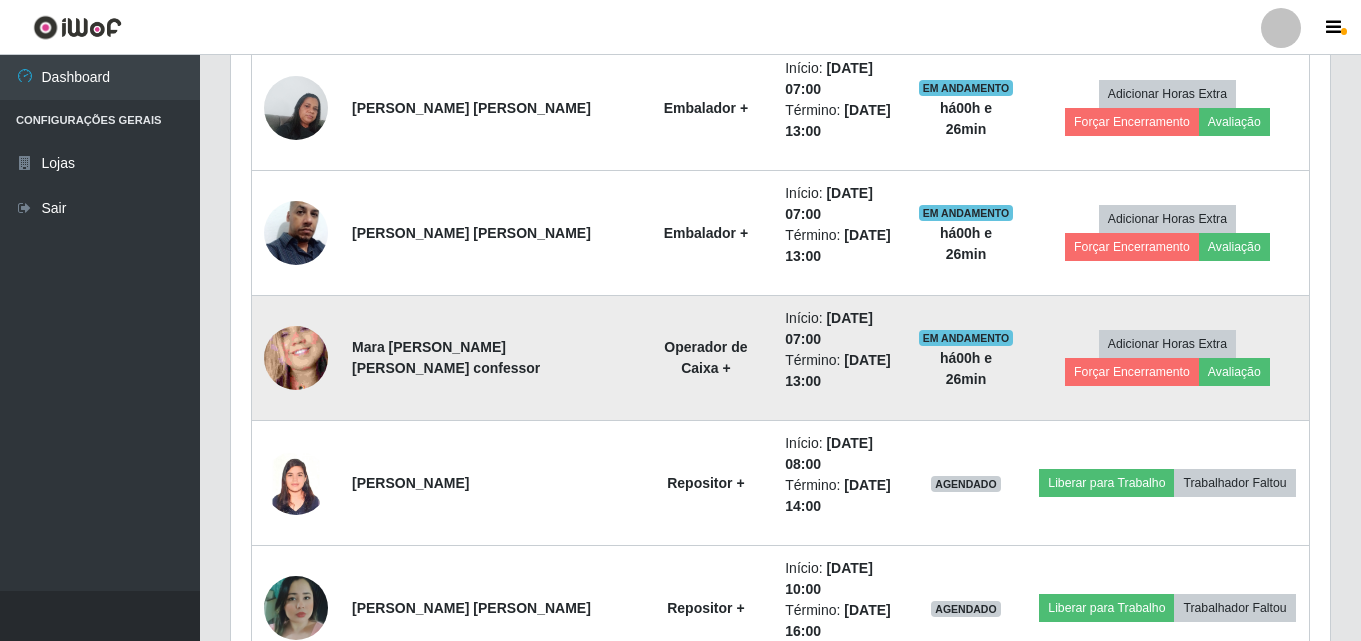 click at bounding box center (296, 358) 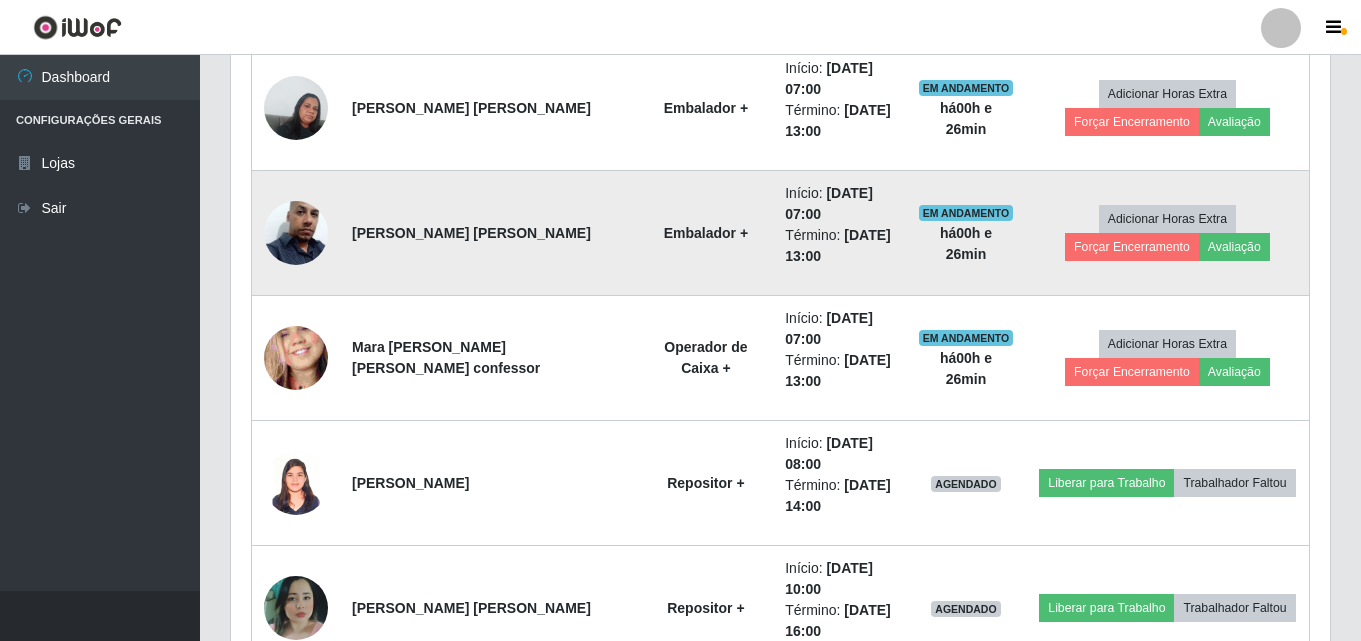 click at bounding box center (296, 233) 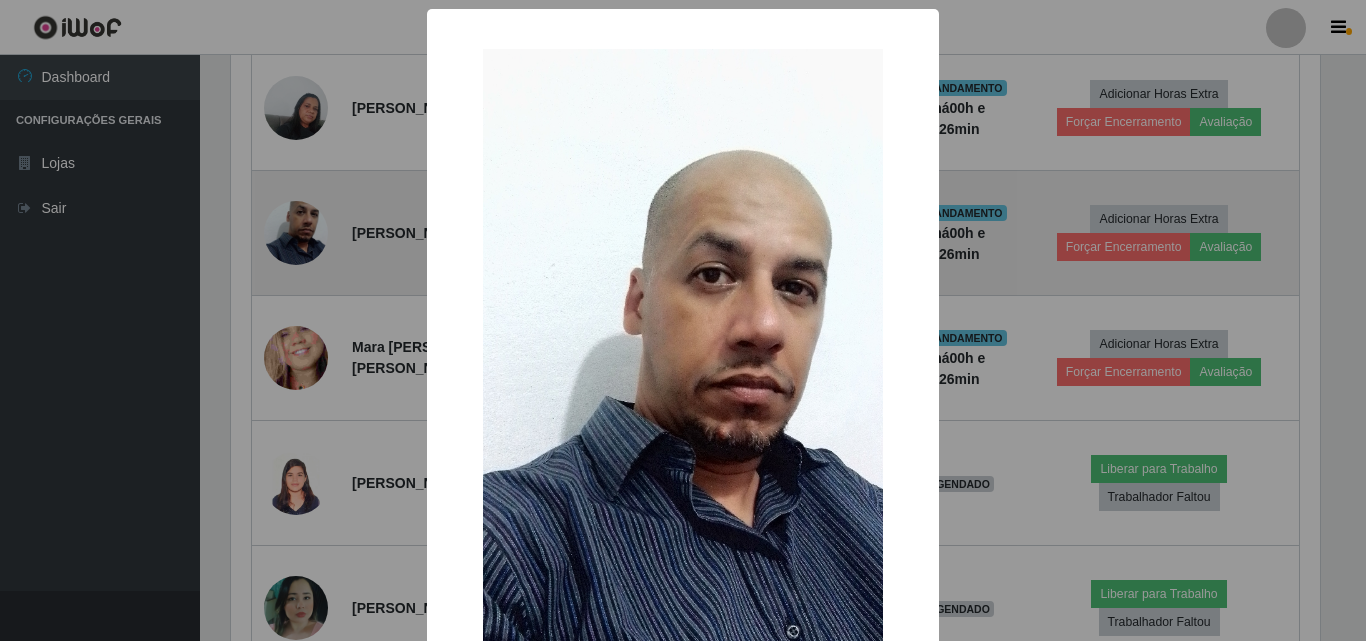 scroll, scrollTop: 999585, scrollLeft: 998911, axis: both 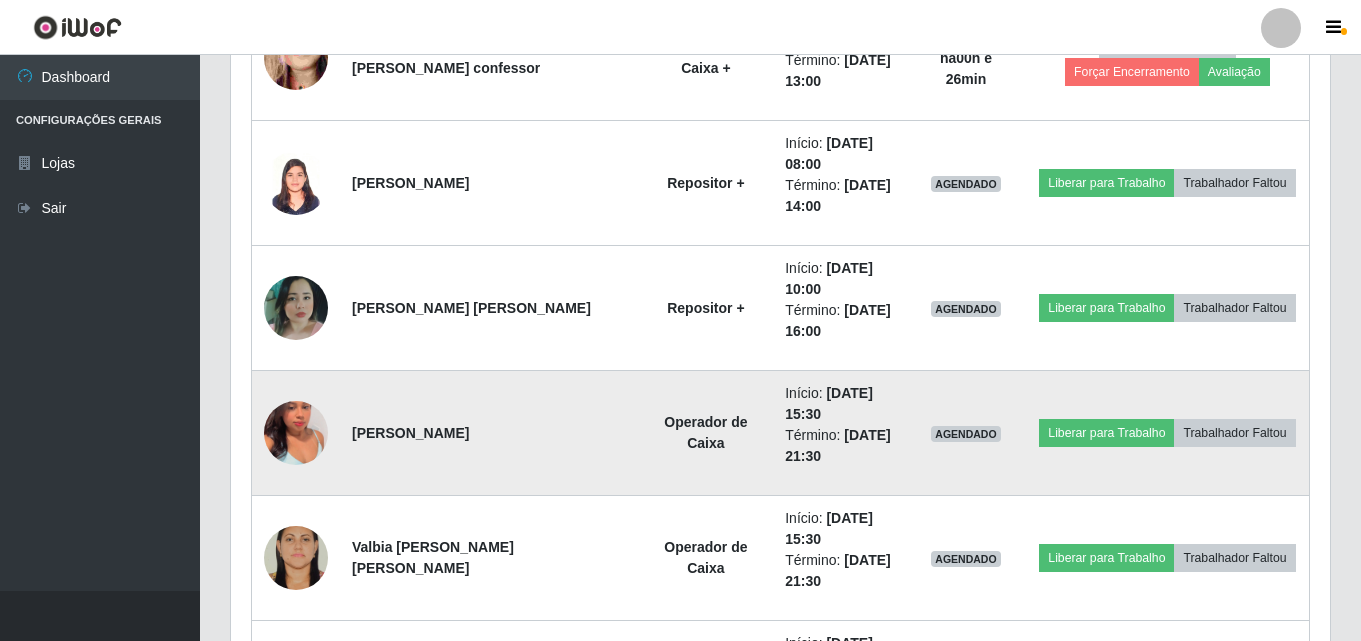 click at bounding box center [296, 433] 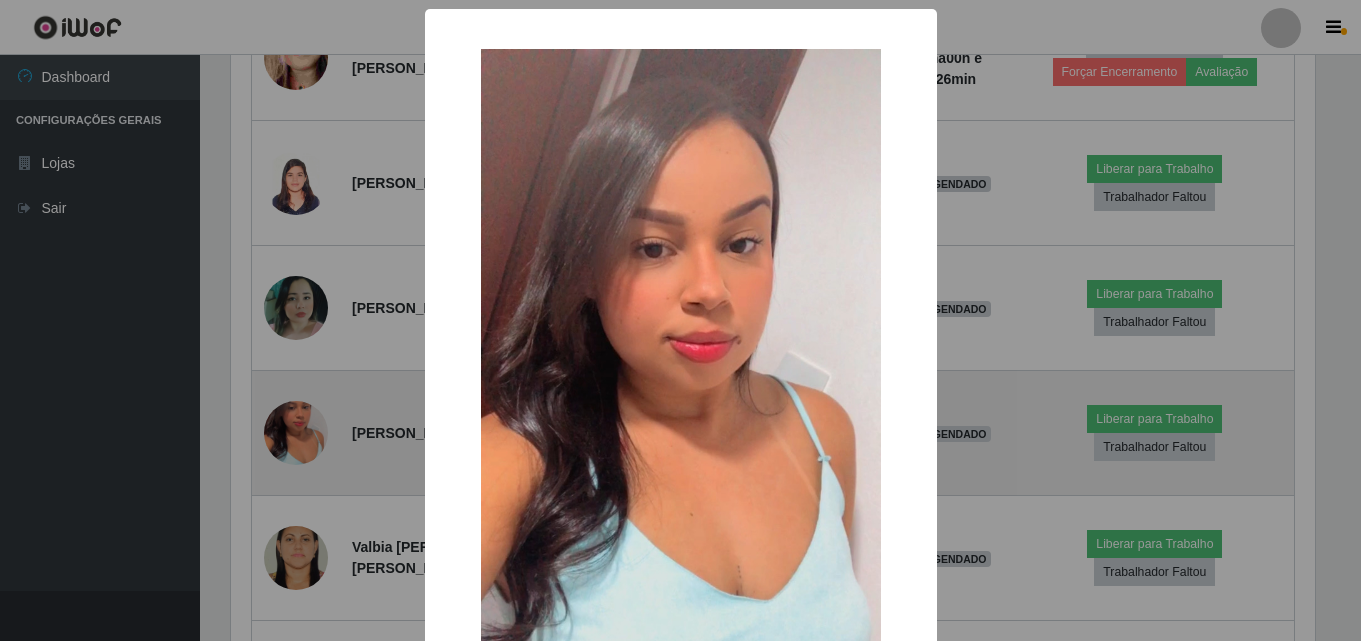 scroll, scrollTop: 999585, scrollLeft: 998911, axis: both 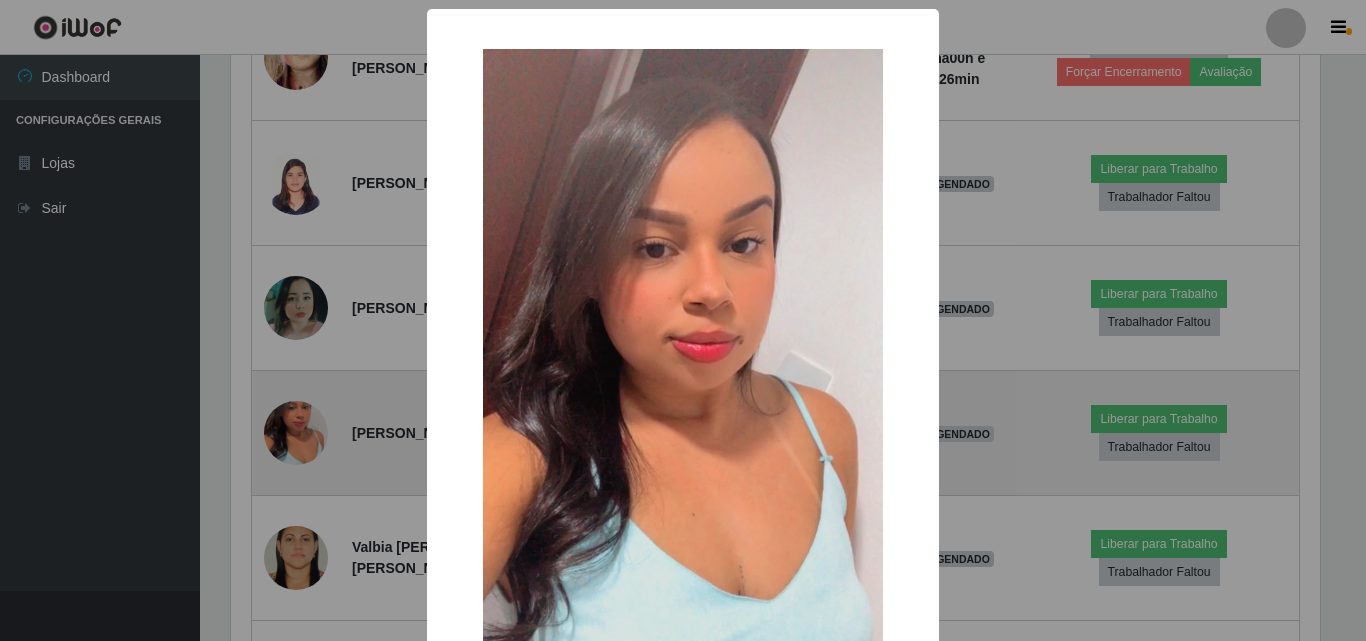 click on "× OK Cancel" at bounding box center [683, 320] 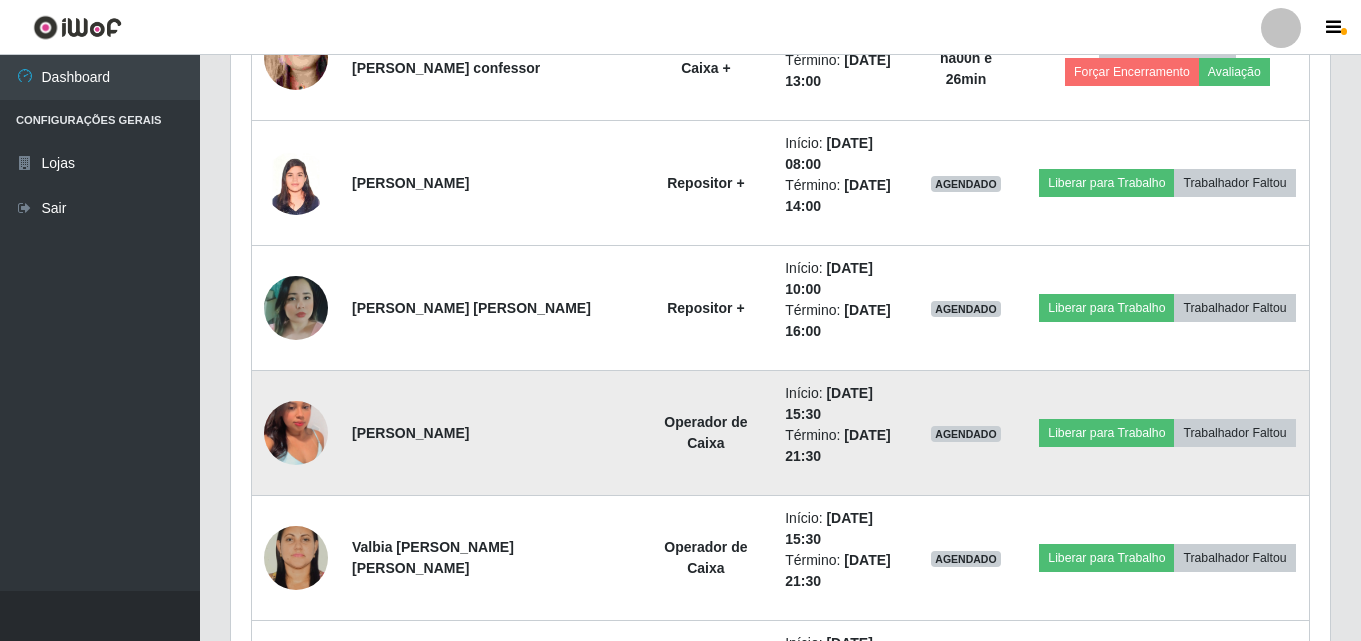scroll, scrollTop: 1186, scrollLeft: 0, axis: vertical 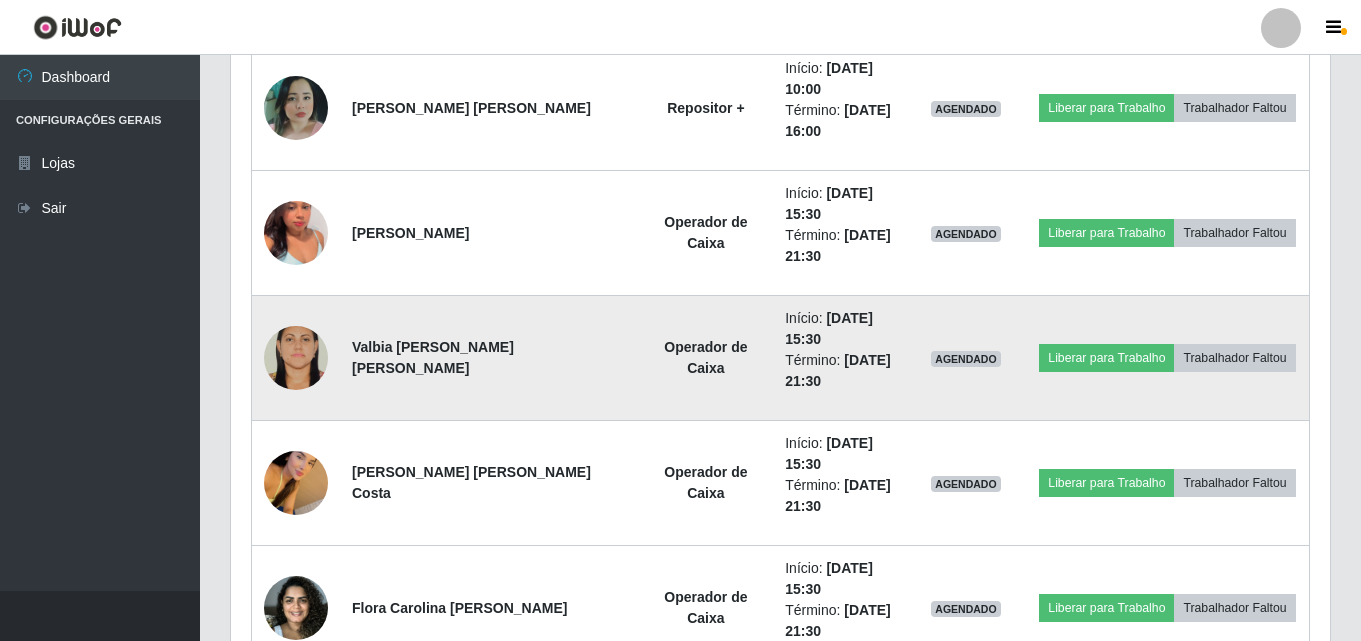 click at bounding box center (296, 357) 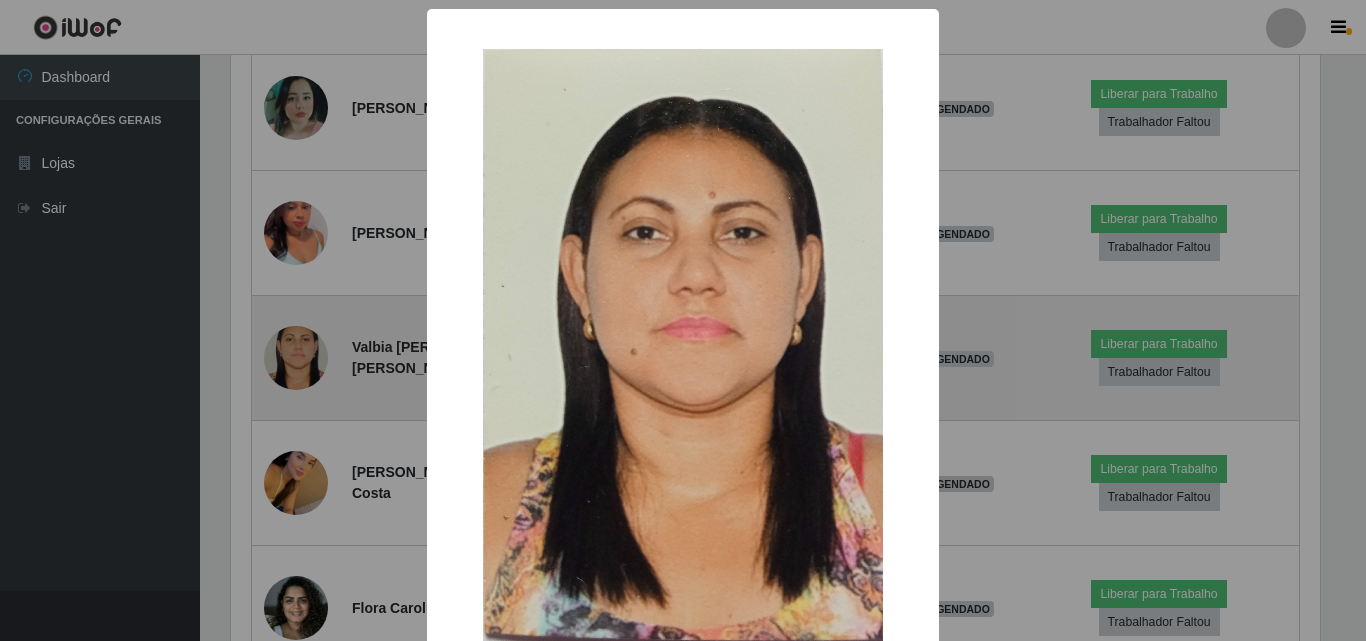 scroll, scrollTop: 999585, scrollLeft: 998911, axis: both 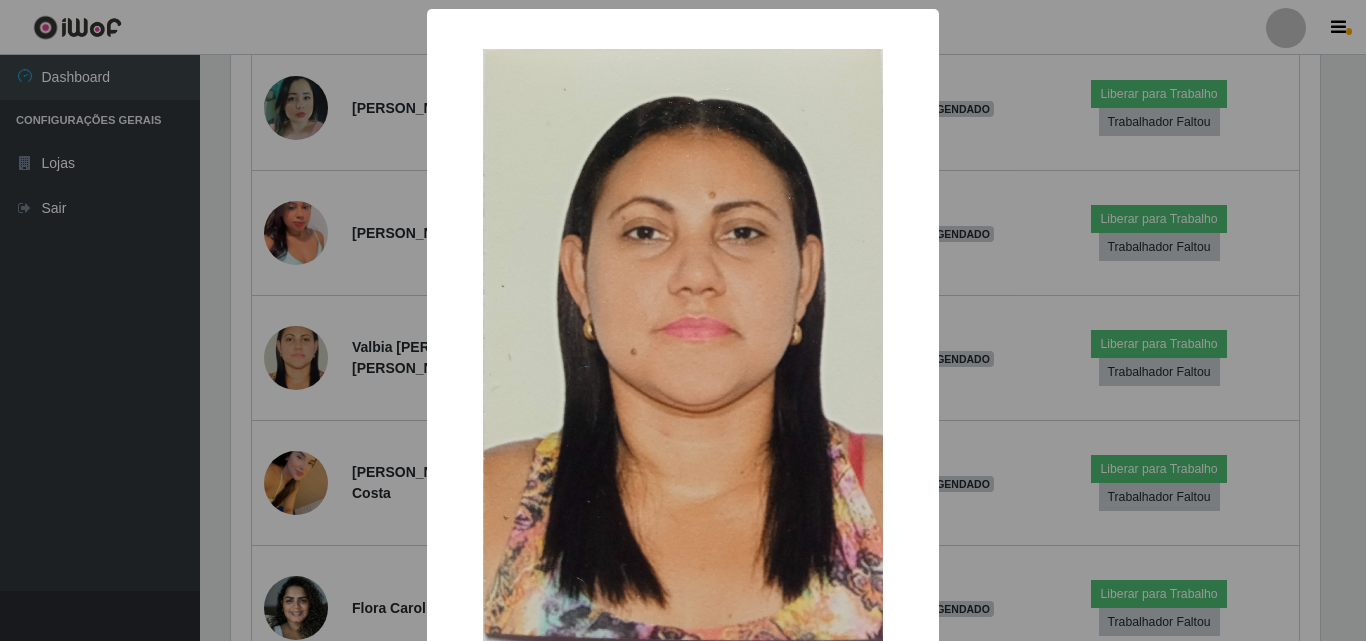 click on "× OK Cancel" at bounding box center (683, 320) 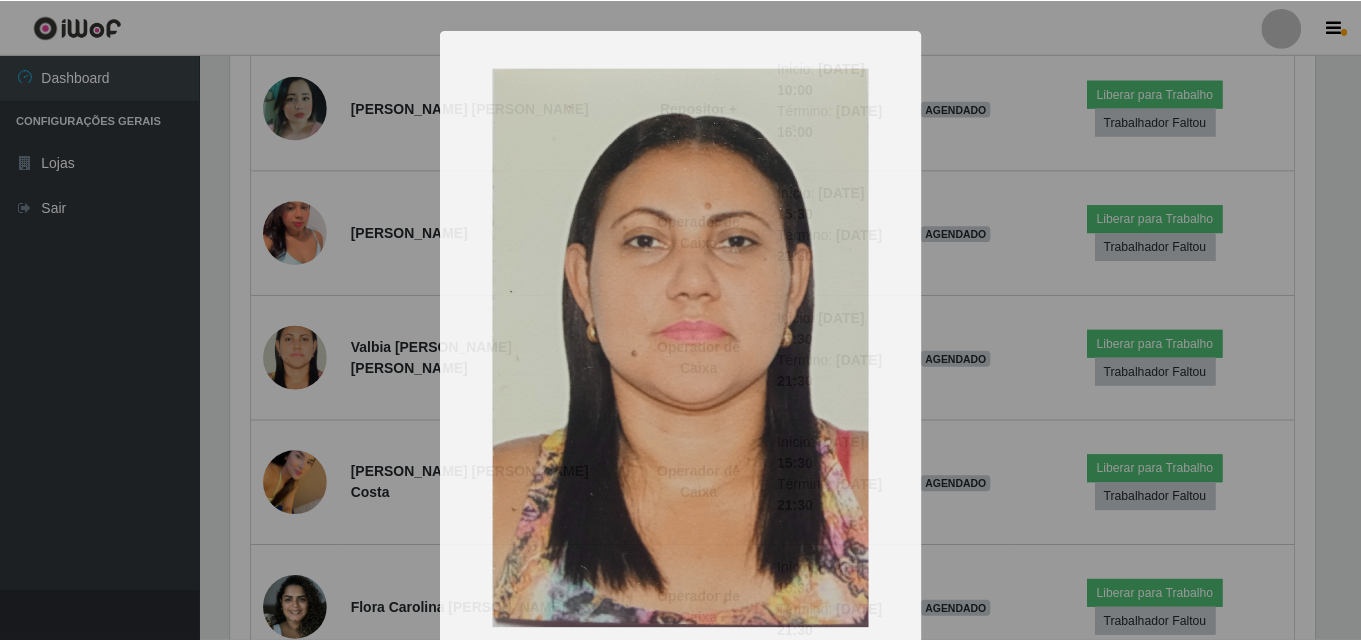 scroll, scrollTop: 1337, scrollLeft: 0, axis: vertical 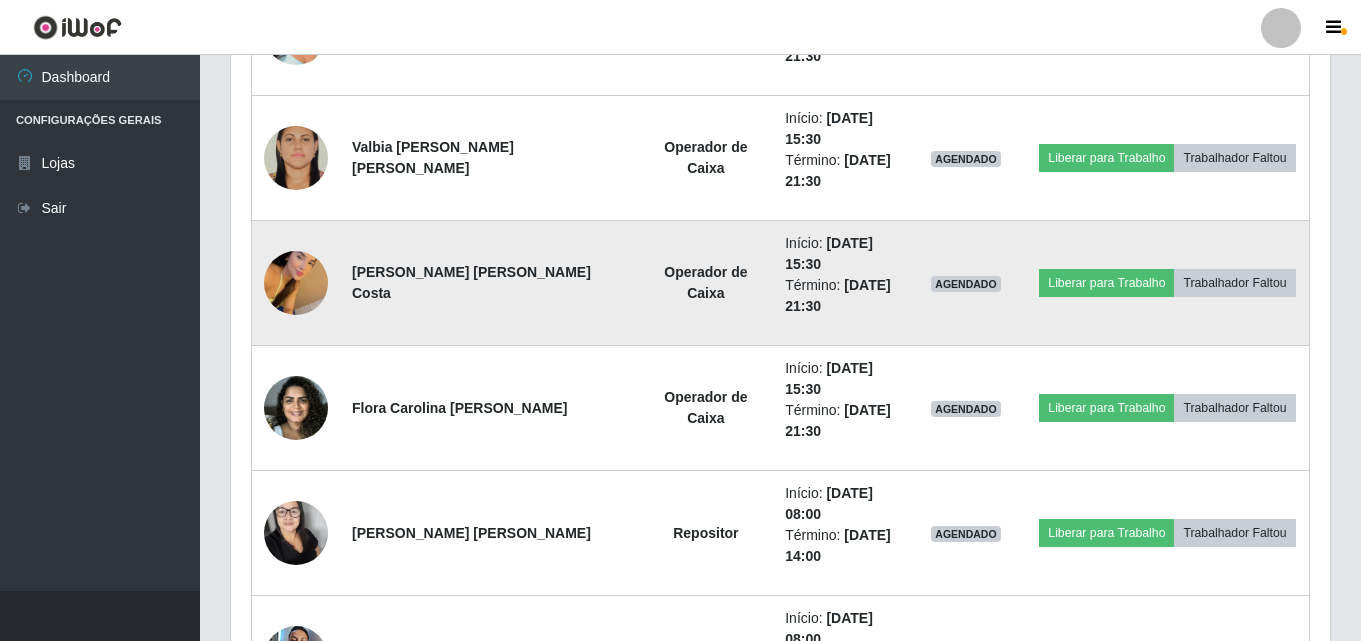 click at bounding box center [296, 283] 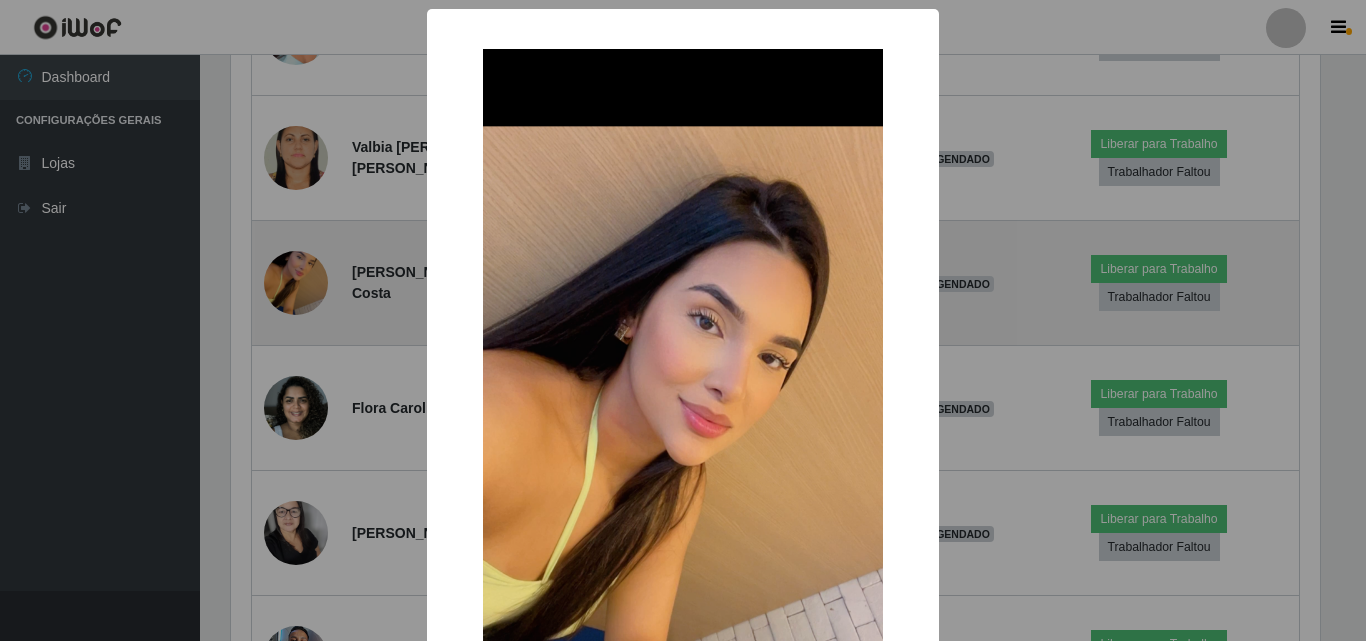 scroll, scrollTop: 999585, scrollLeft: 998911, axis: both 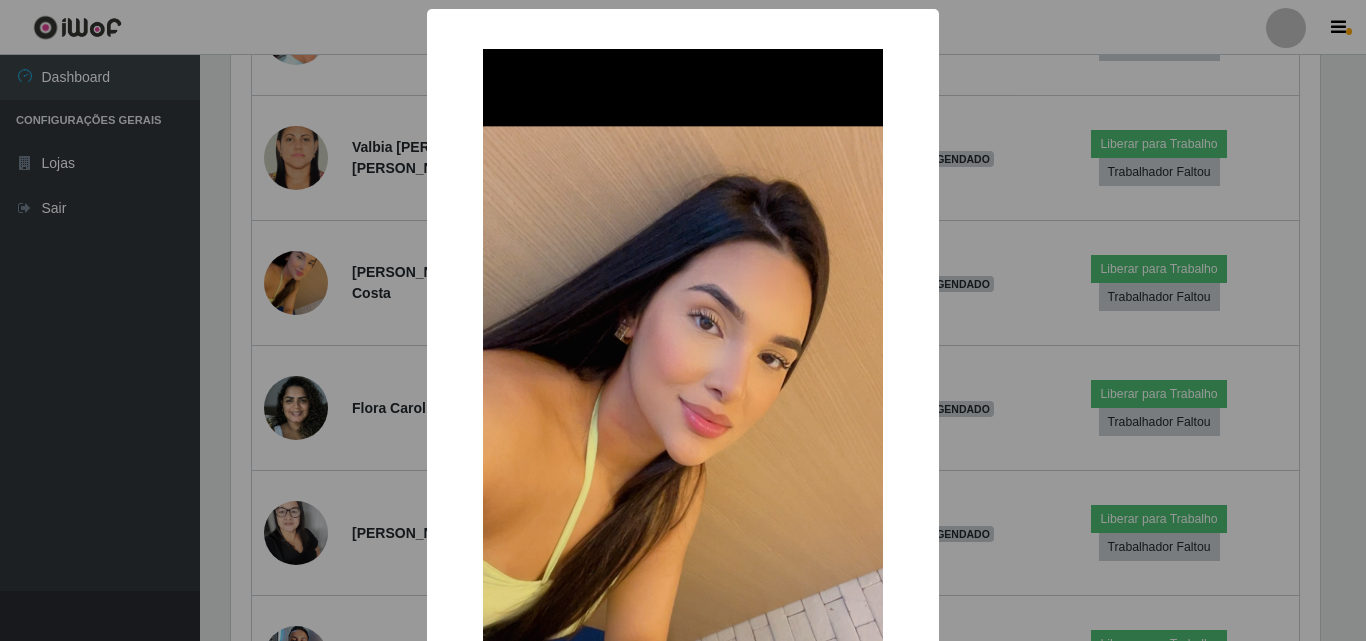 click on "× OK Cancel" at bounding box center (683, 320) 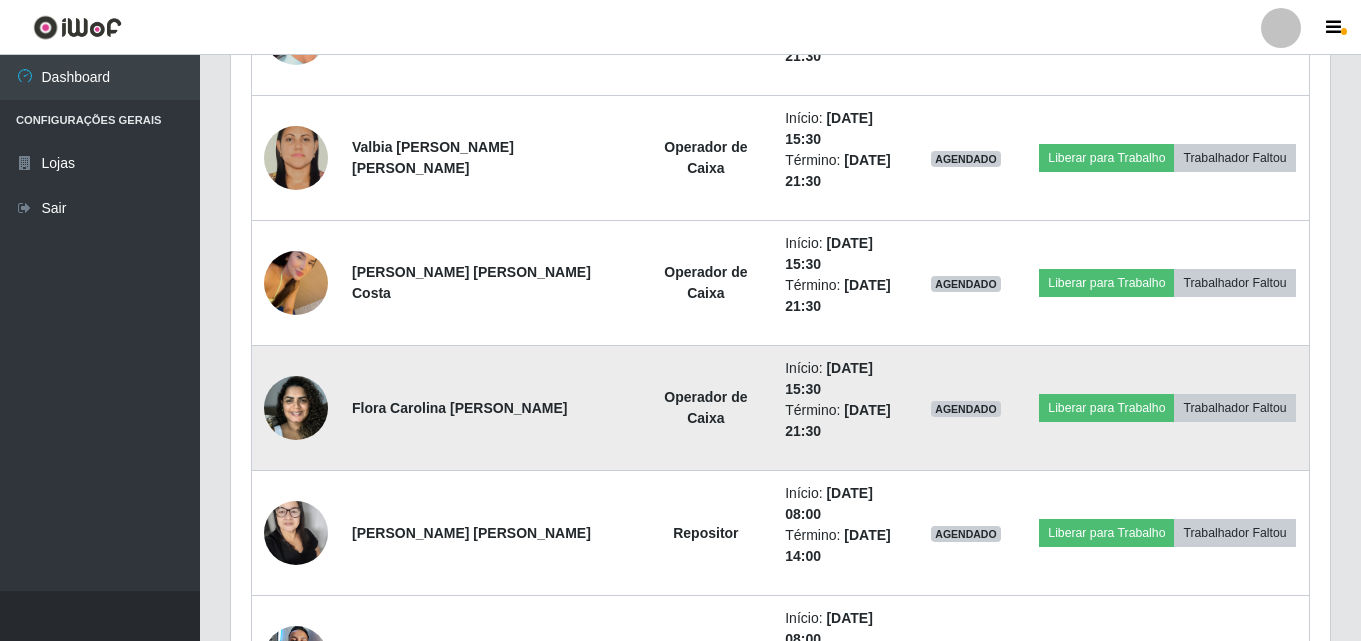 scroll, scrollTop: 999585, scrollLeft: 998901, axis: both 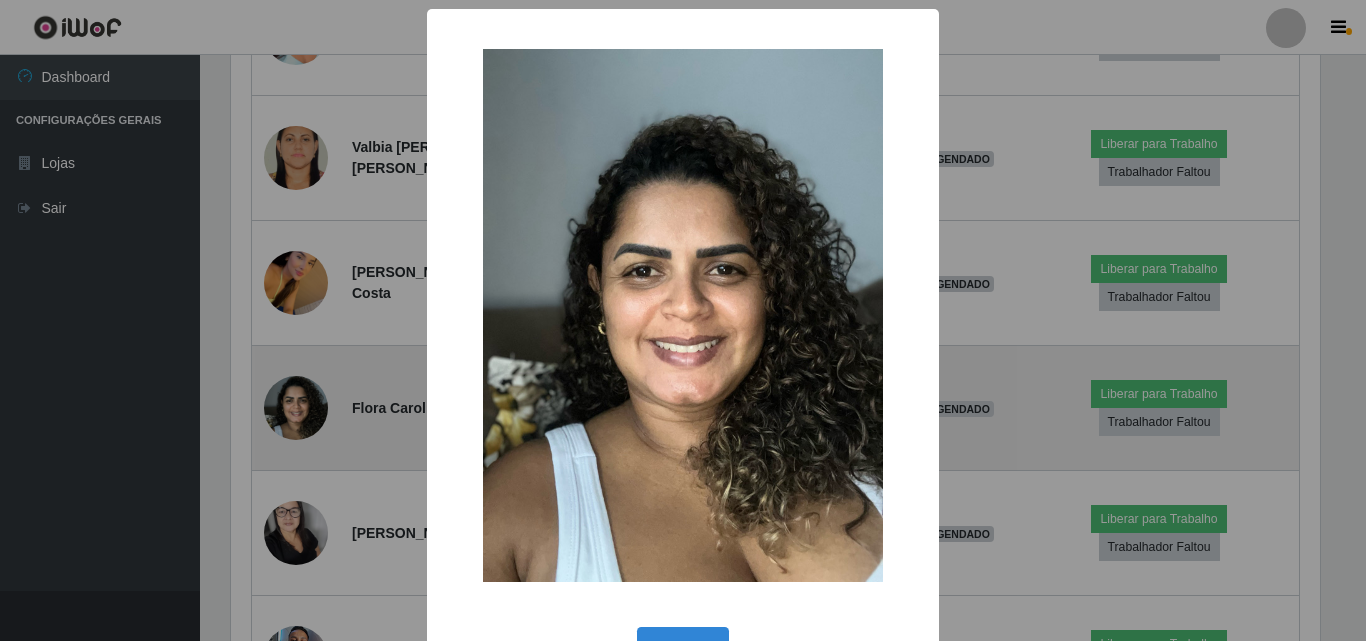 click on "× OK Cancel" at bounding box center (683, 320) 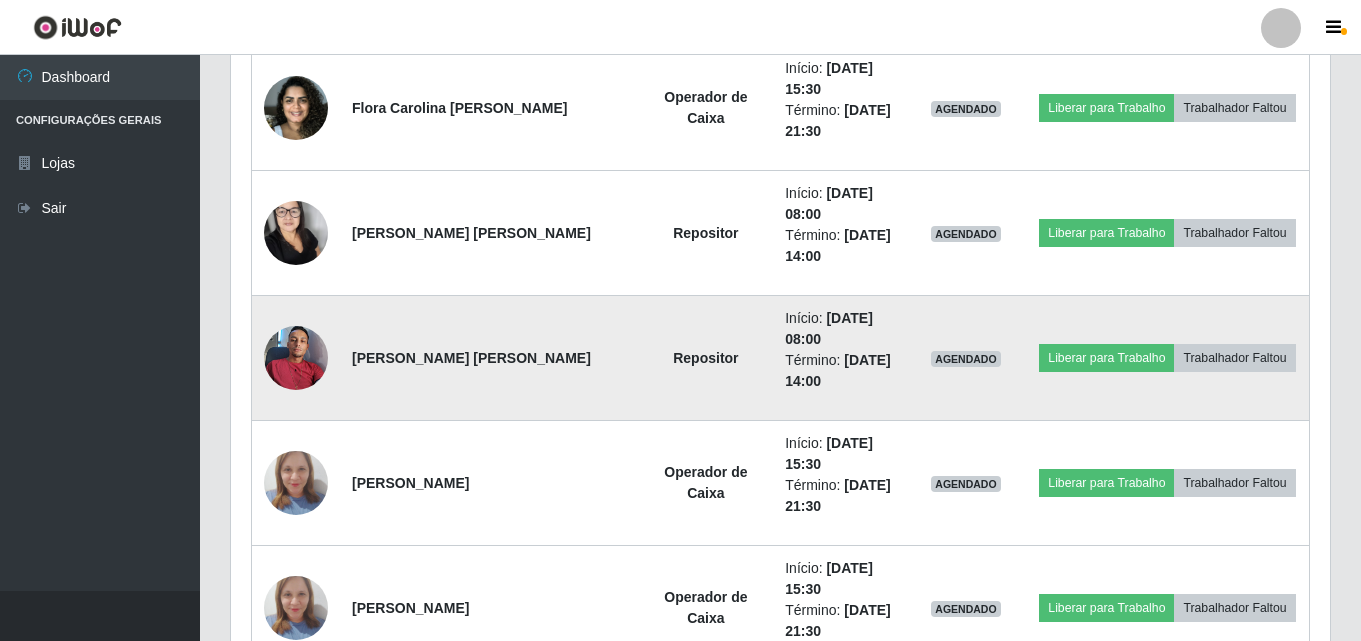 click at bounding box center (296, 357) 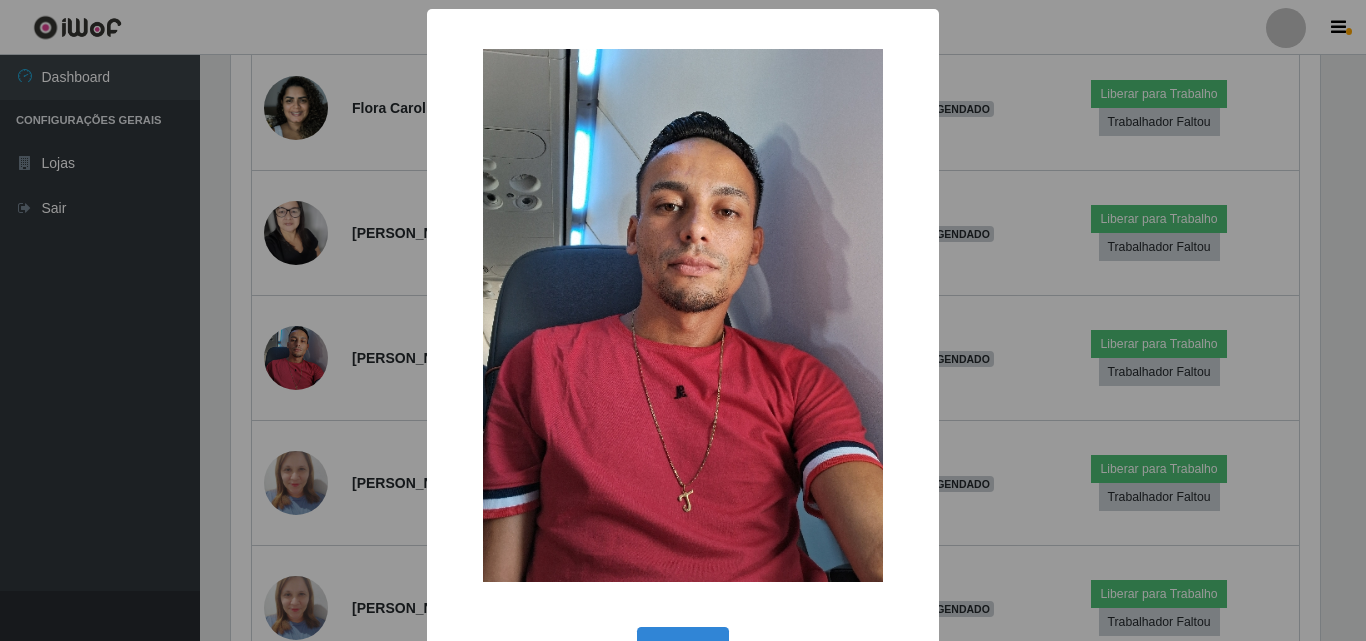 click on "× OK Cancel" at bounding box center (683, 320) 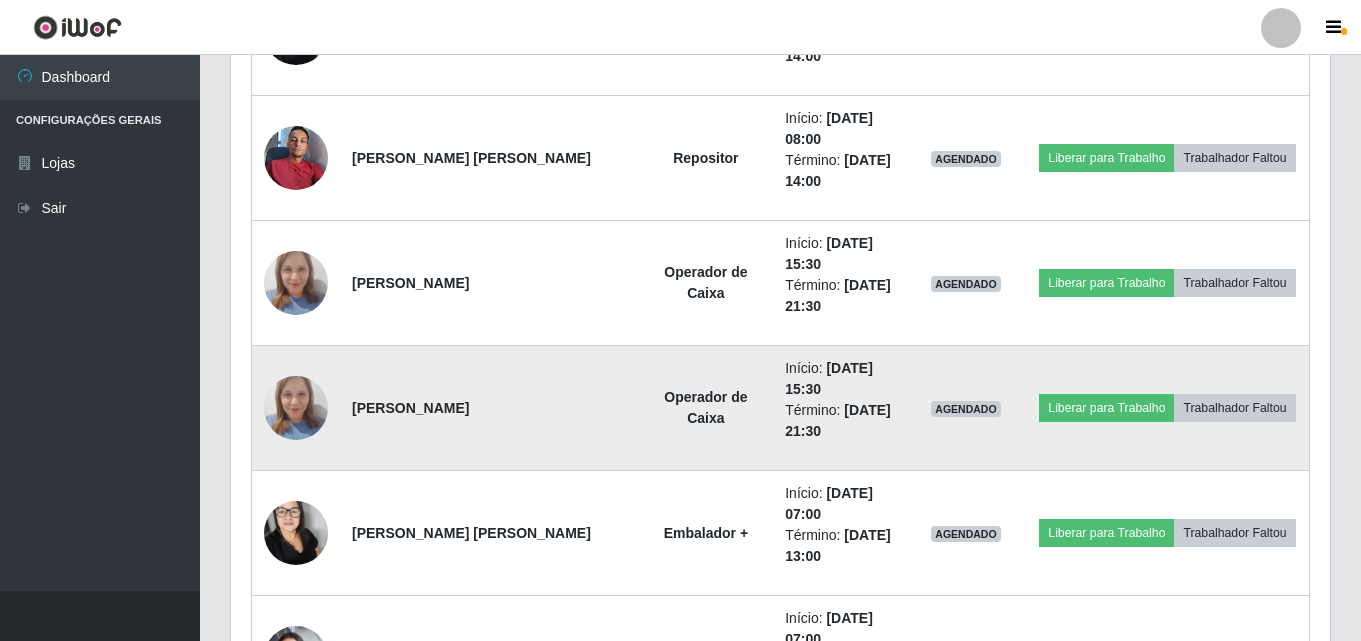 click at bounding box center (296, 408) 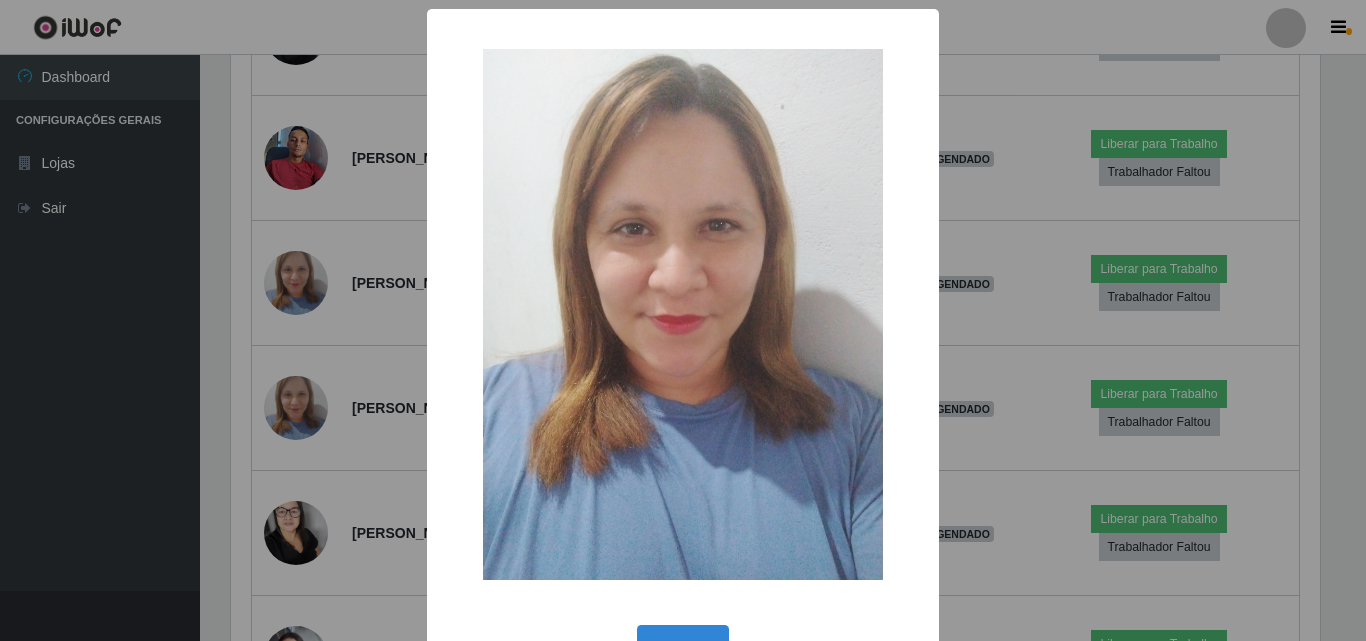 click on "× OK Cancel" at bounding box center [683, 320] 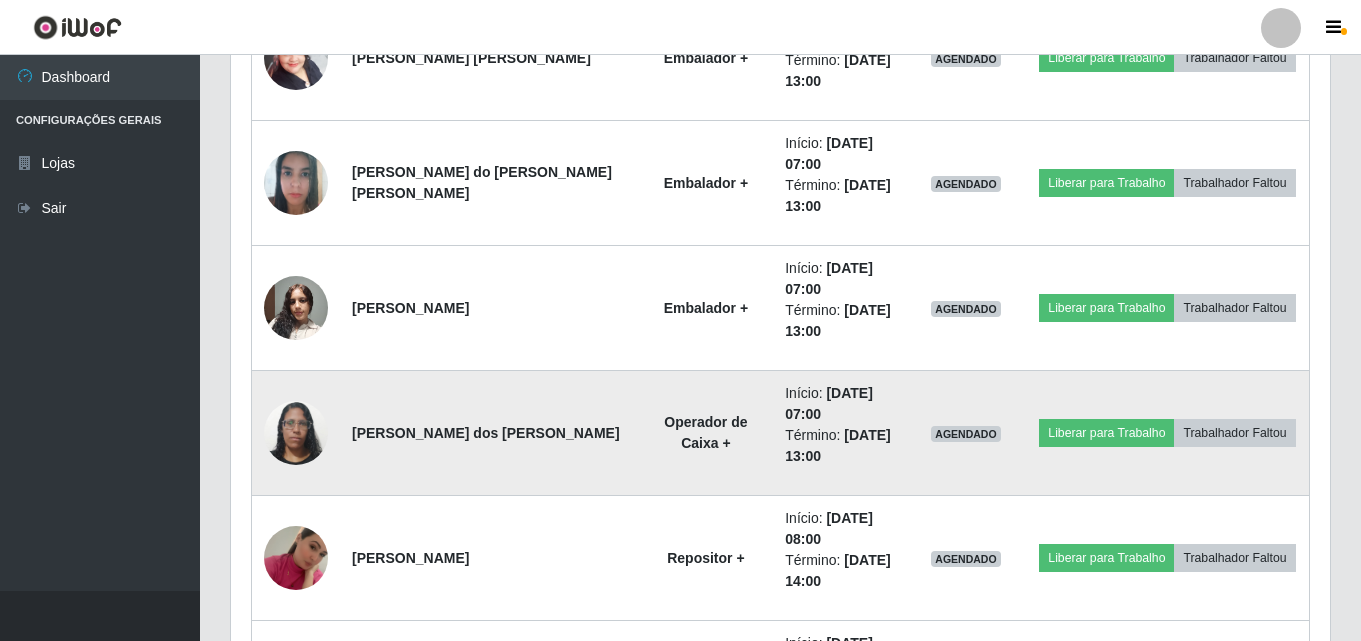 click at bounding box center [296, 432] 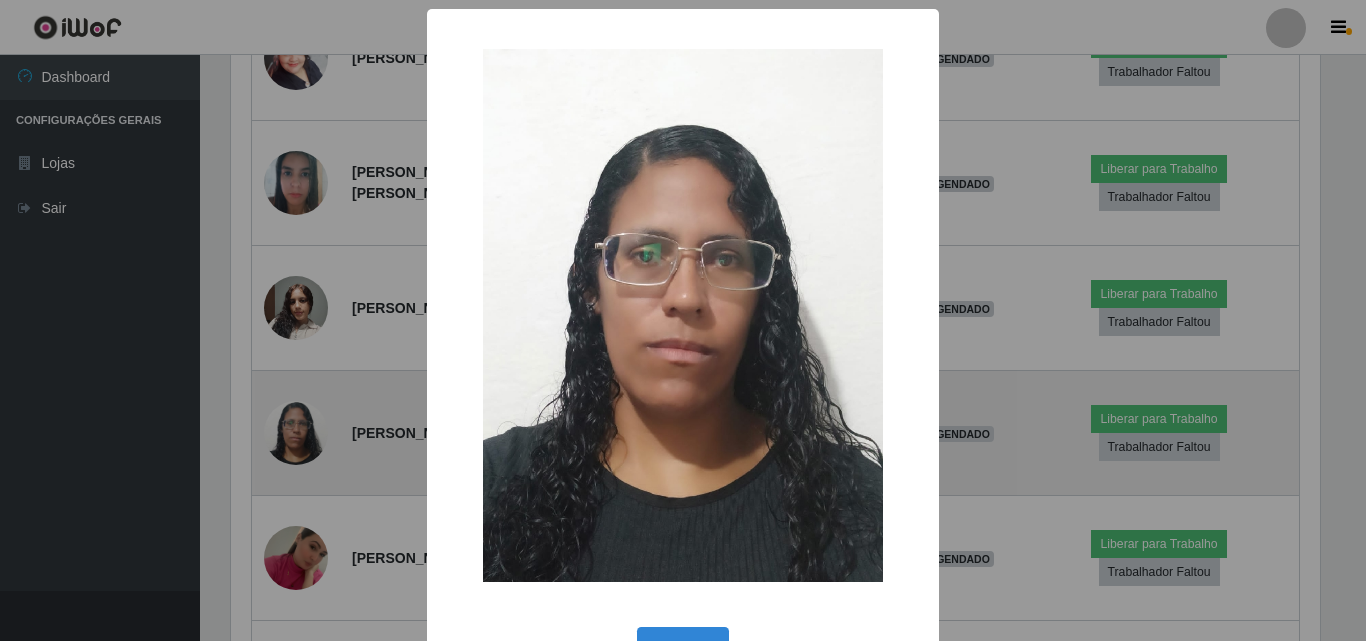 click on "× OK Cancel" at bounding box center [683, 320] 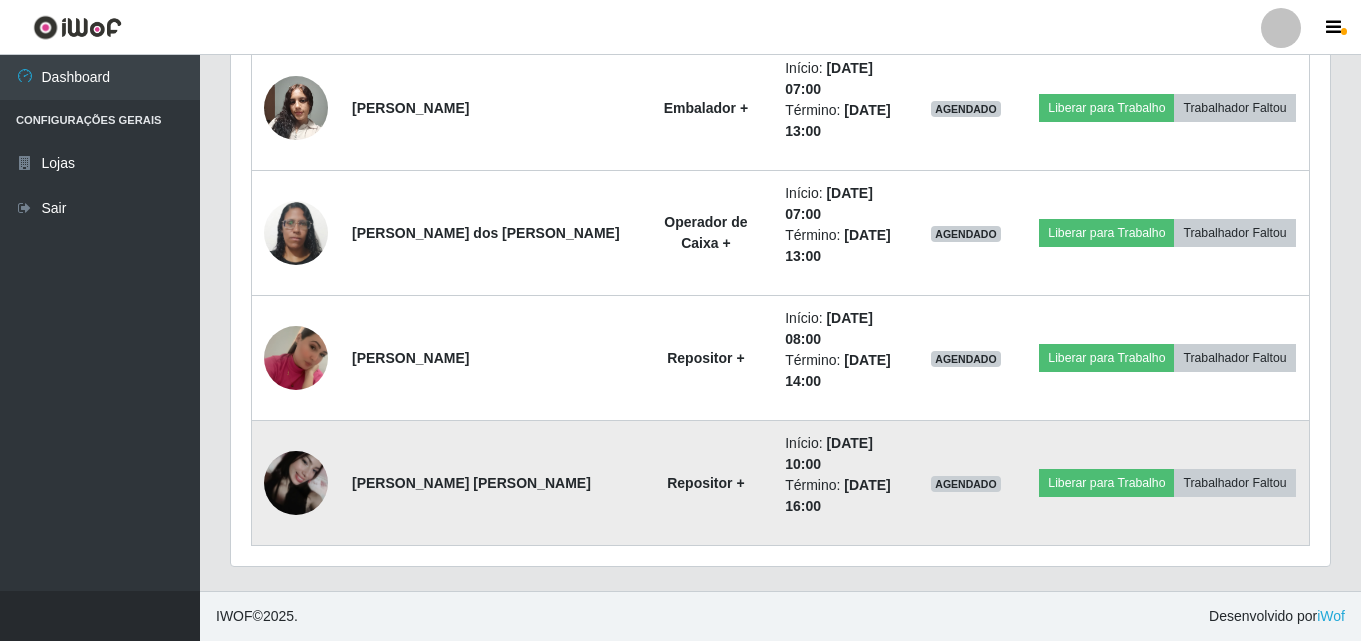 click at bounding box center [296, 483] 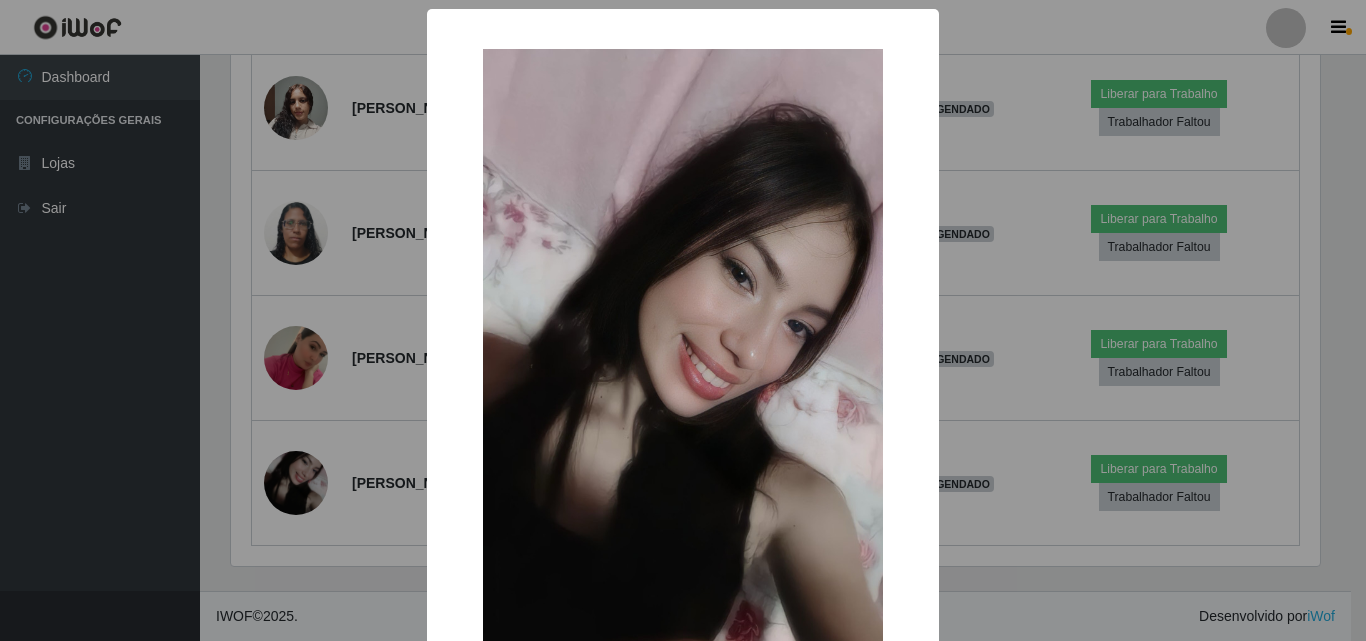 click on "× OK Cancel" at bounding box center (683, 320) 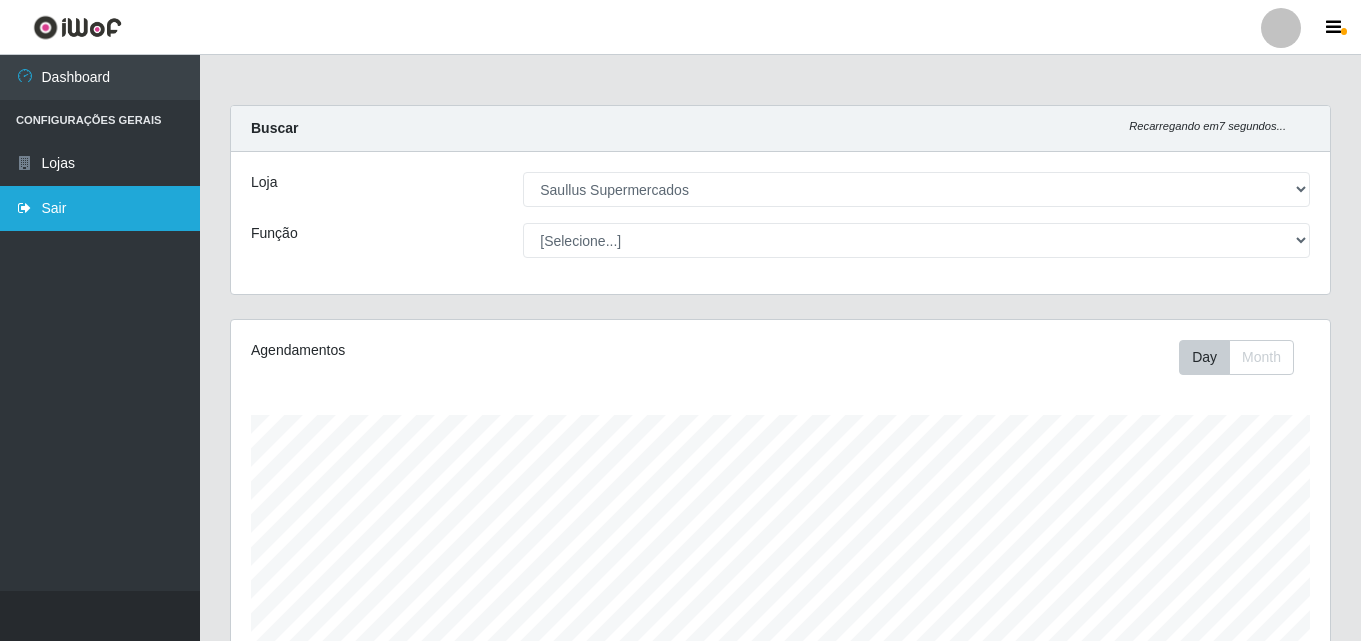 click on "Sair" at bounding box center (100, 208) 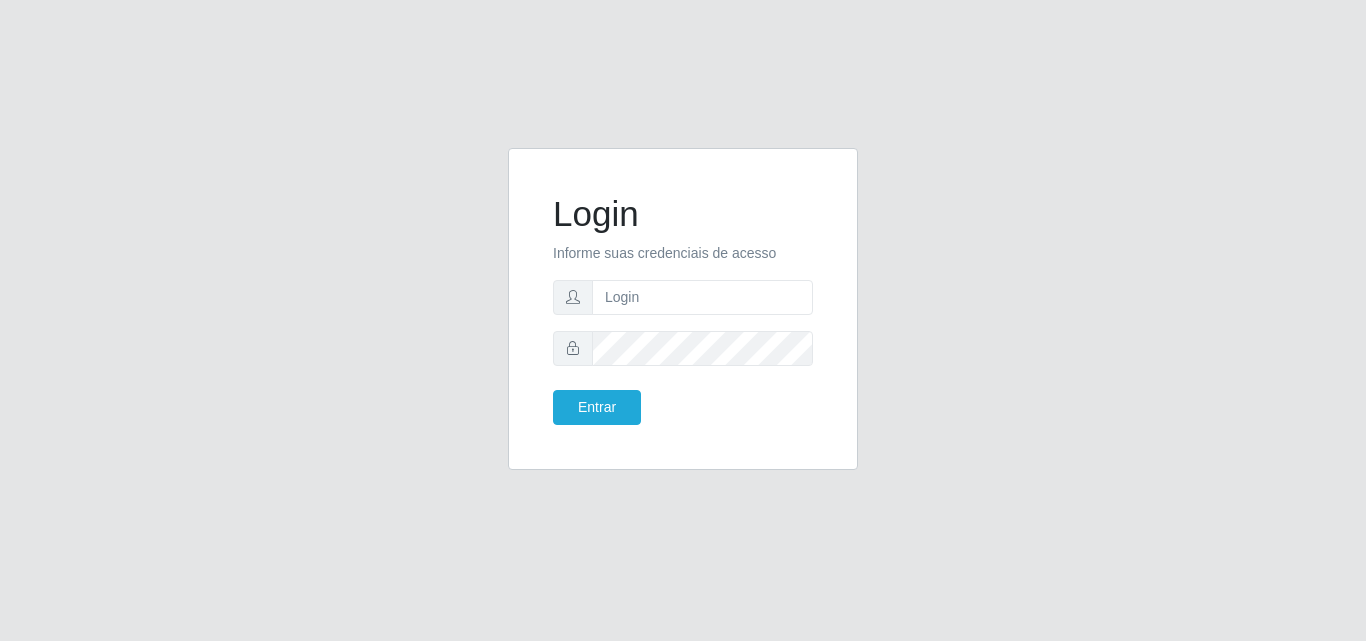 click on "Login Informe suas credenciais de acesso Entrar" 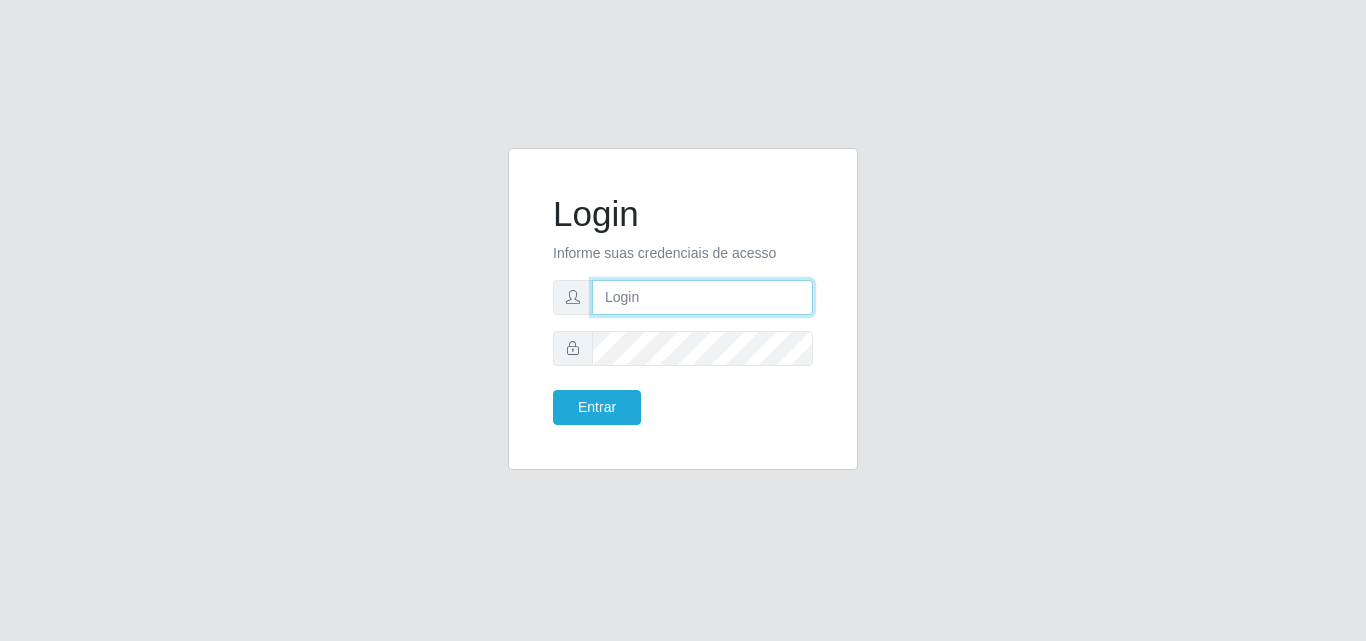 click at bounding box center (702, 297) 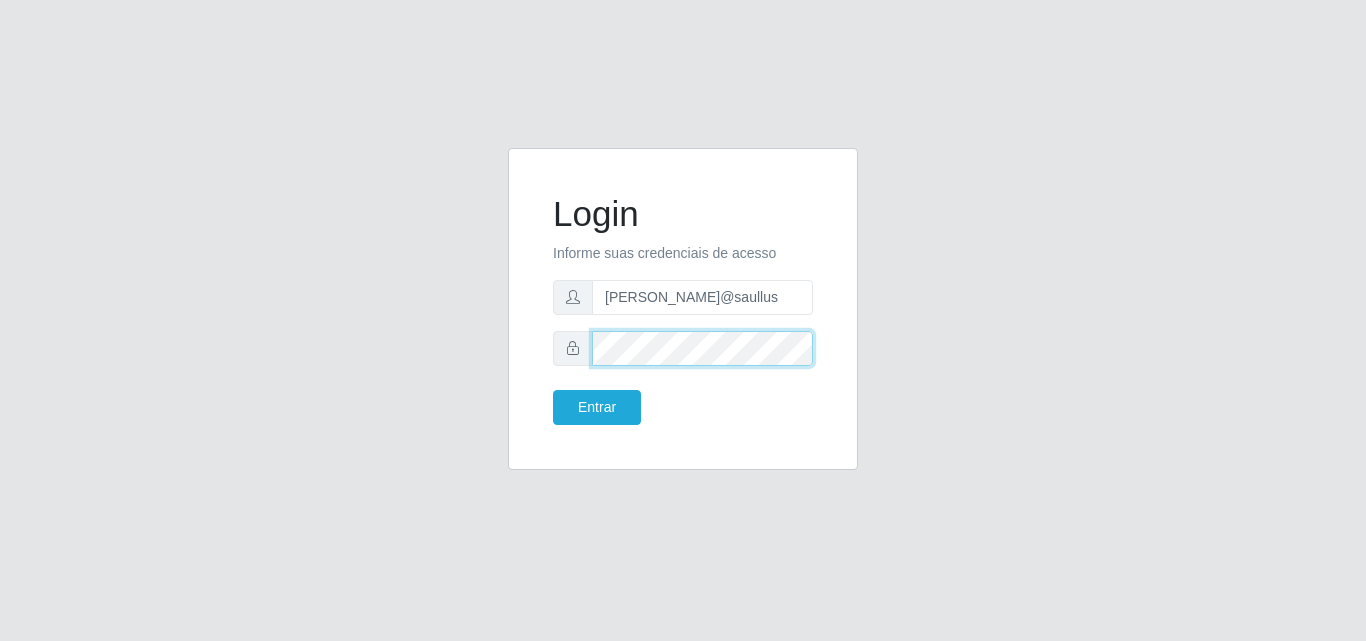 click on "Entrar" at bounding box center [597, 407] 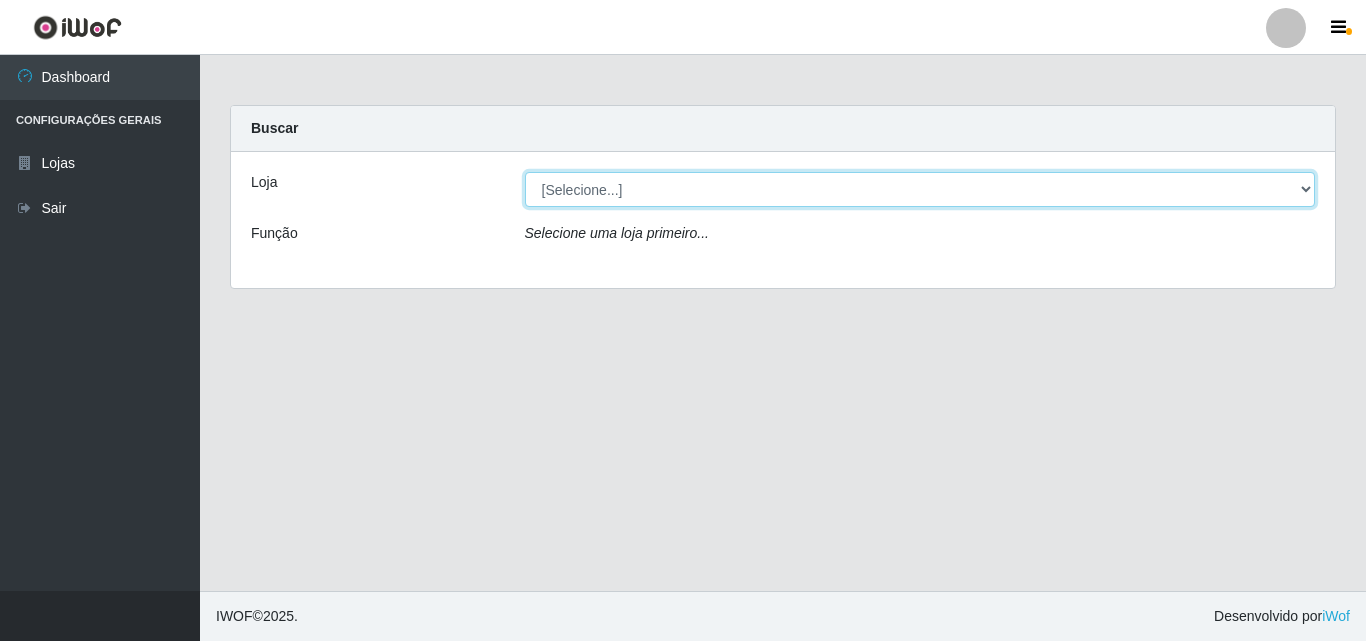 click on "[Selecione...] Saullus Supermercados" at bounding box center [920, 189] 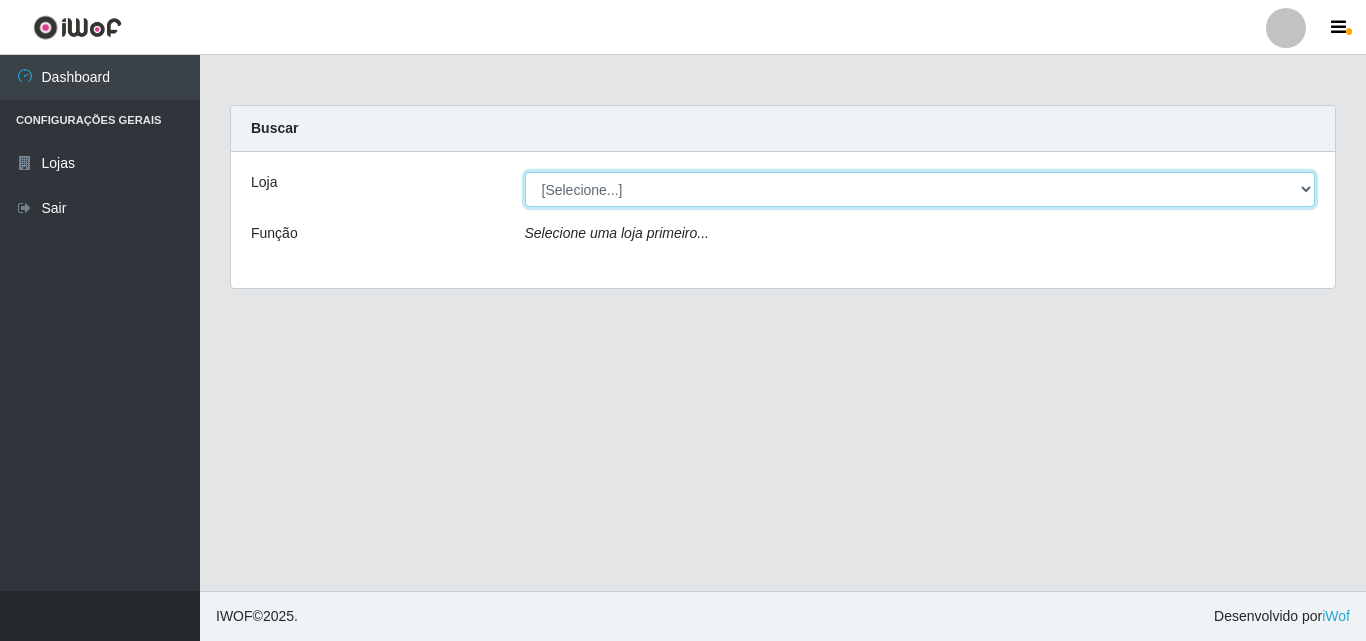 select on "423" 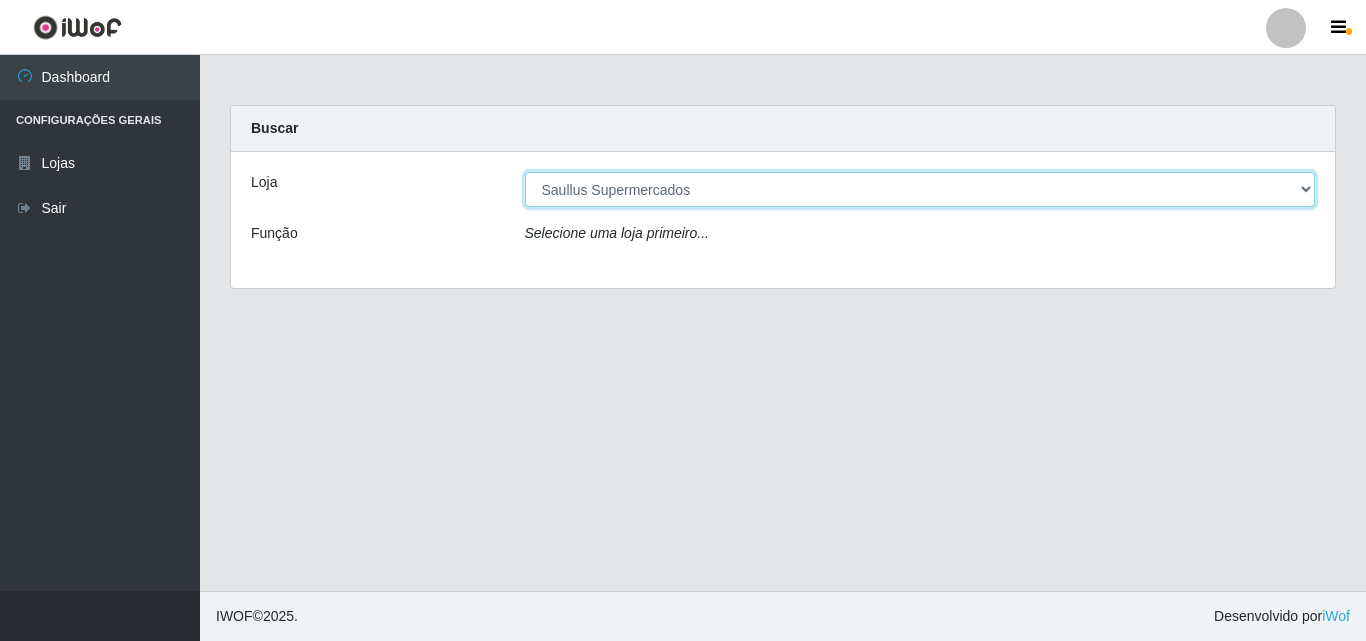 click on "[Selecione...] Saullus Supermercados" at bounding box center [920, 189] 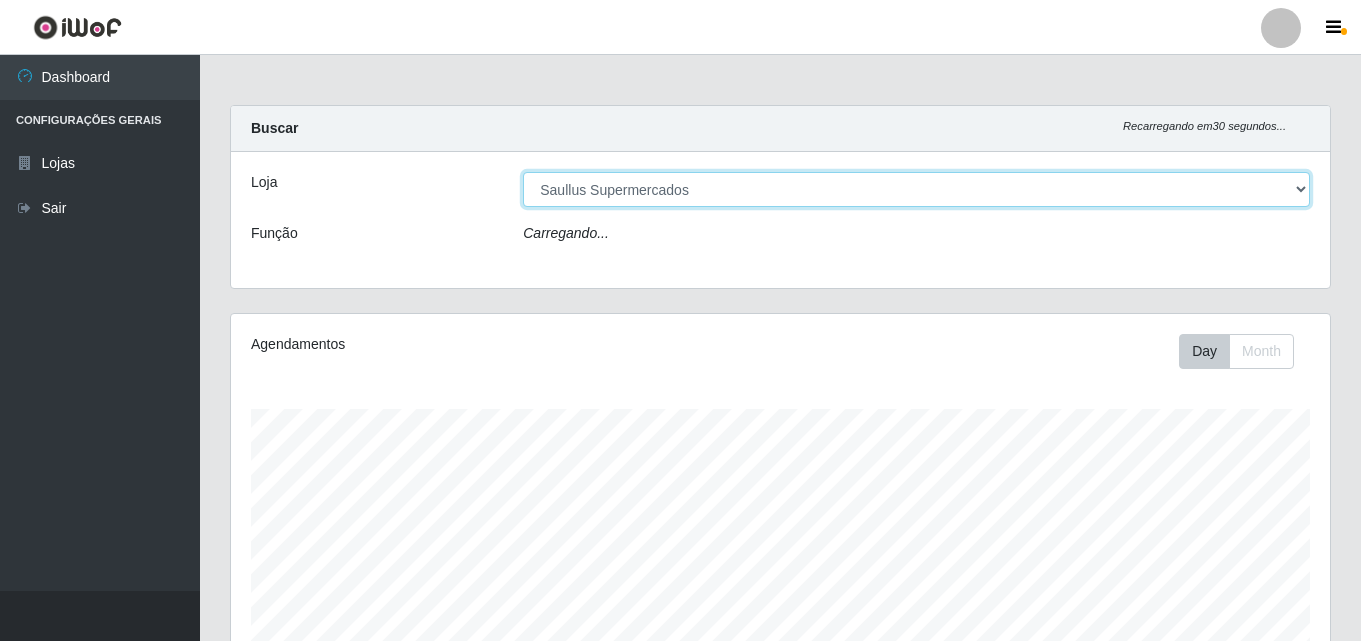 scroll, scrollTop: 999585, scrollLeft: 998901, axis: both 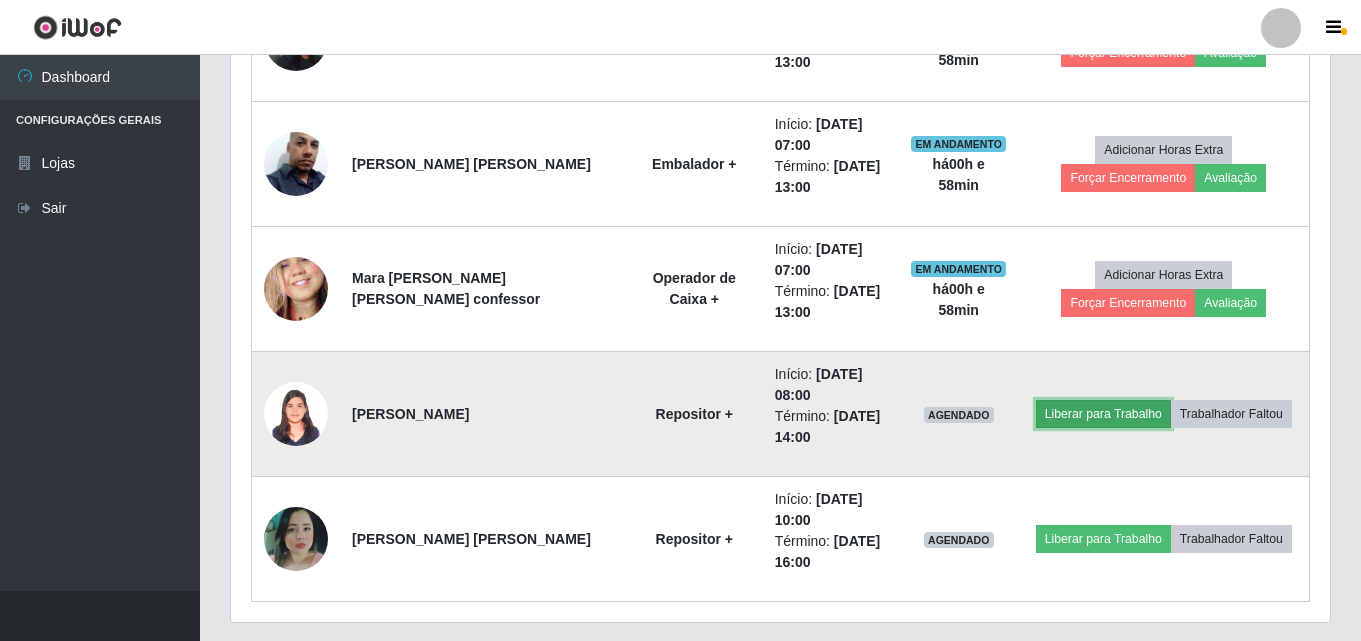 click on "Liberar para Trabalho" at bounding box center [1103, 414] 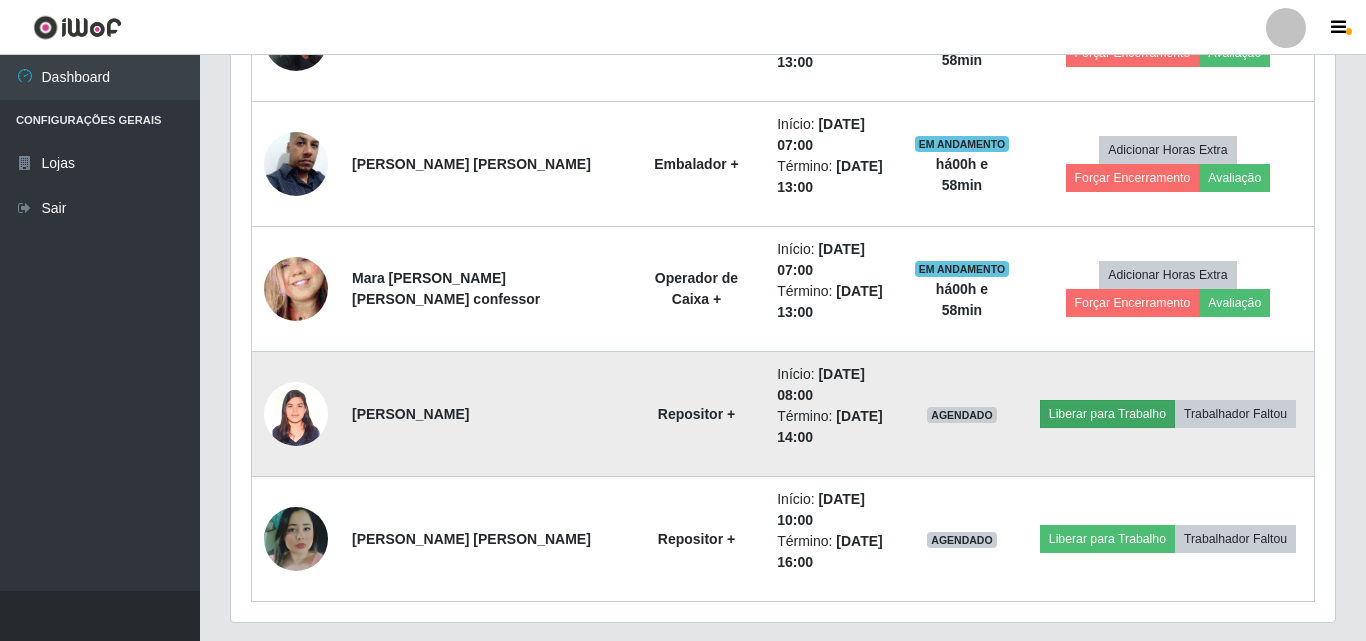 scroll, scrollTop: 999585, scrollLeft: 998911, axis: both 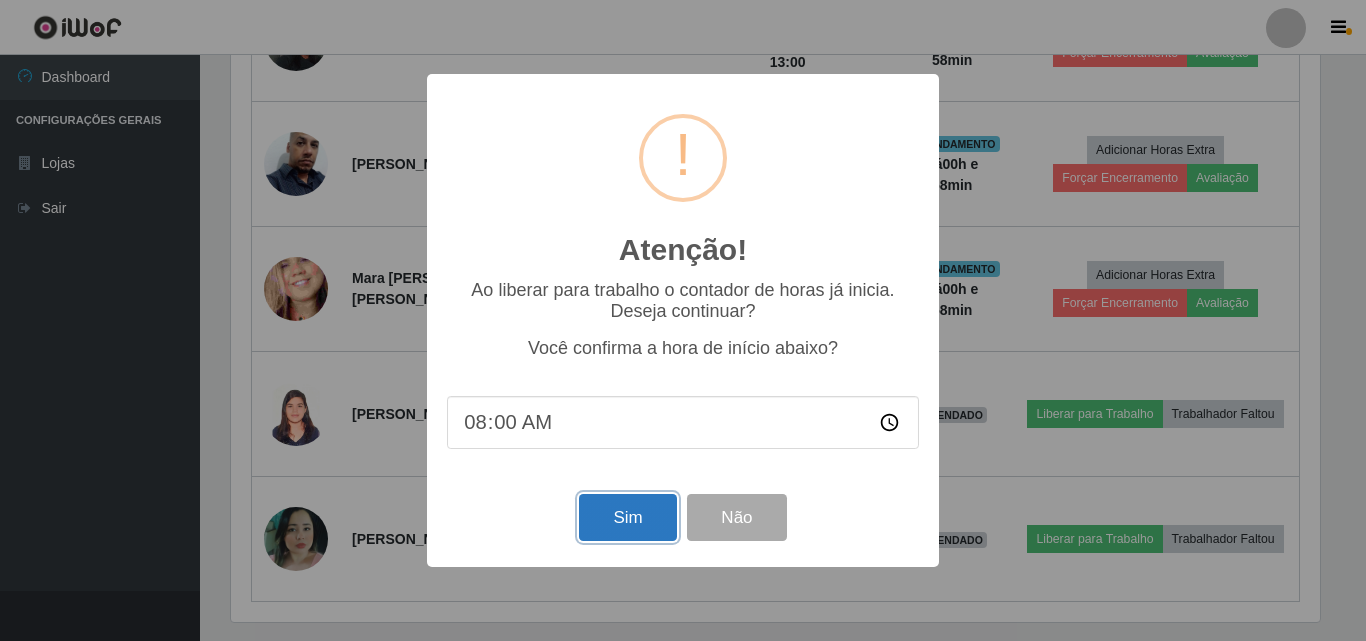 click on "Sim" at bounding box center [627, 517] 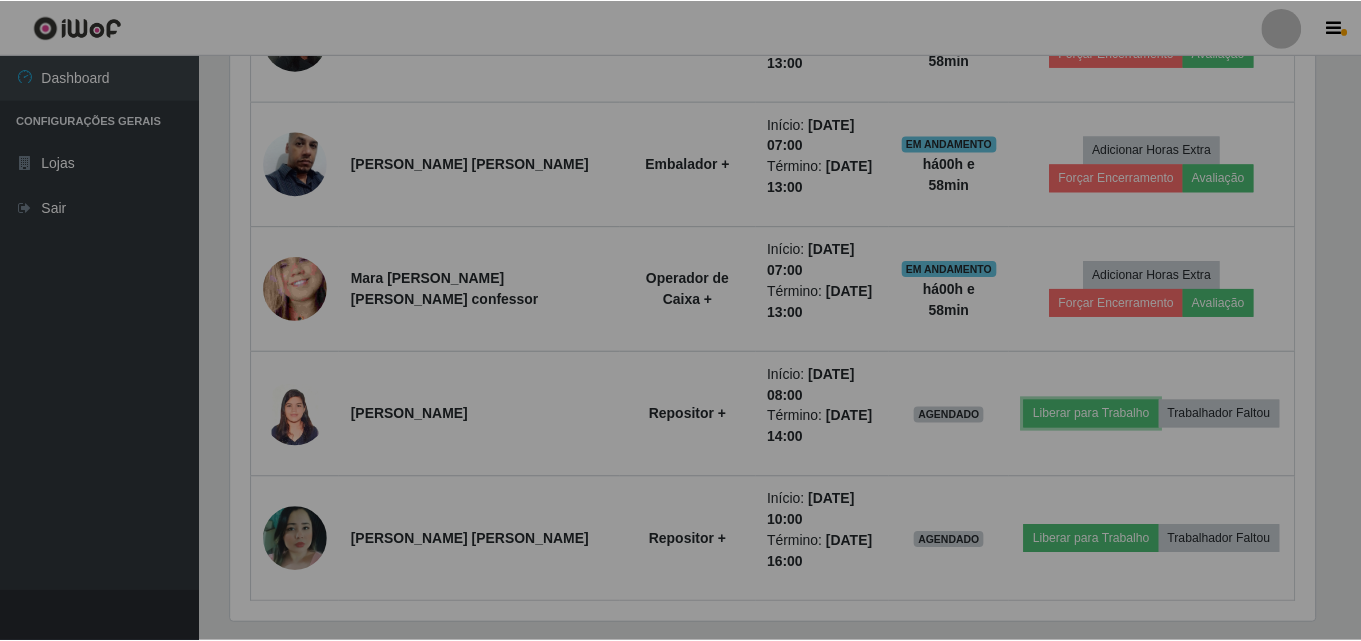 scroll, scrollTop: 999585, scrollLeft: 998901, axis: both 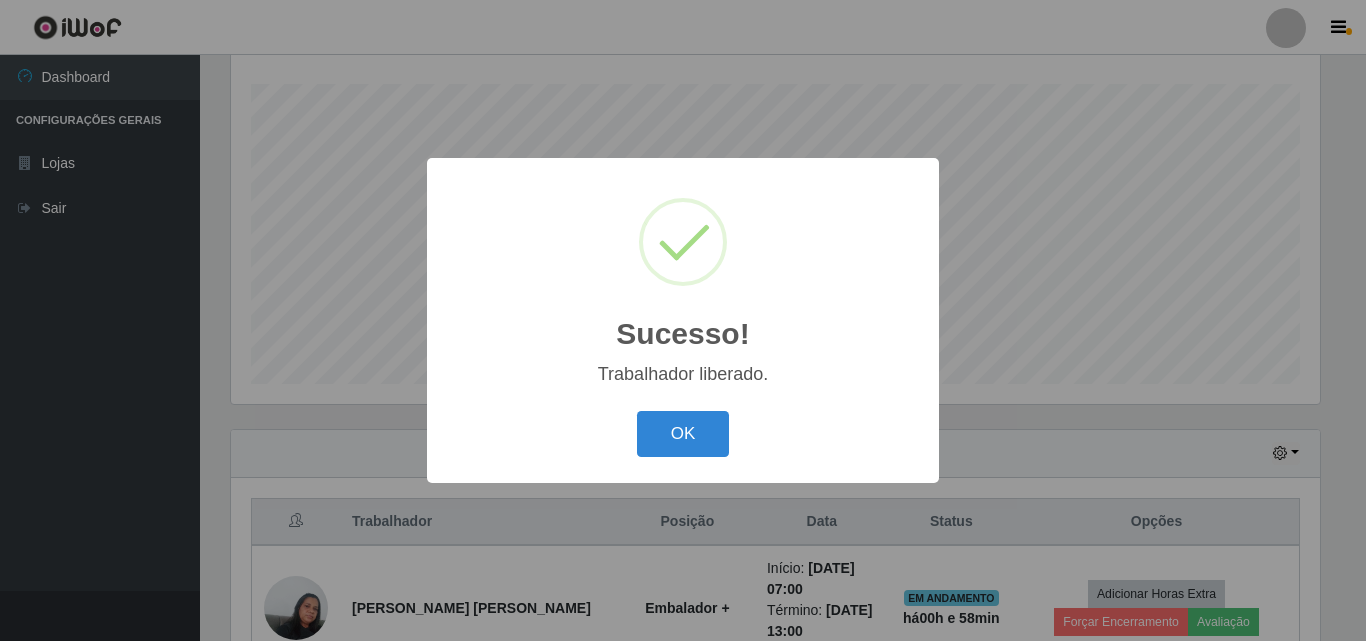 click on "OK Cancel" at bounding box center [683, 433] 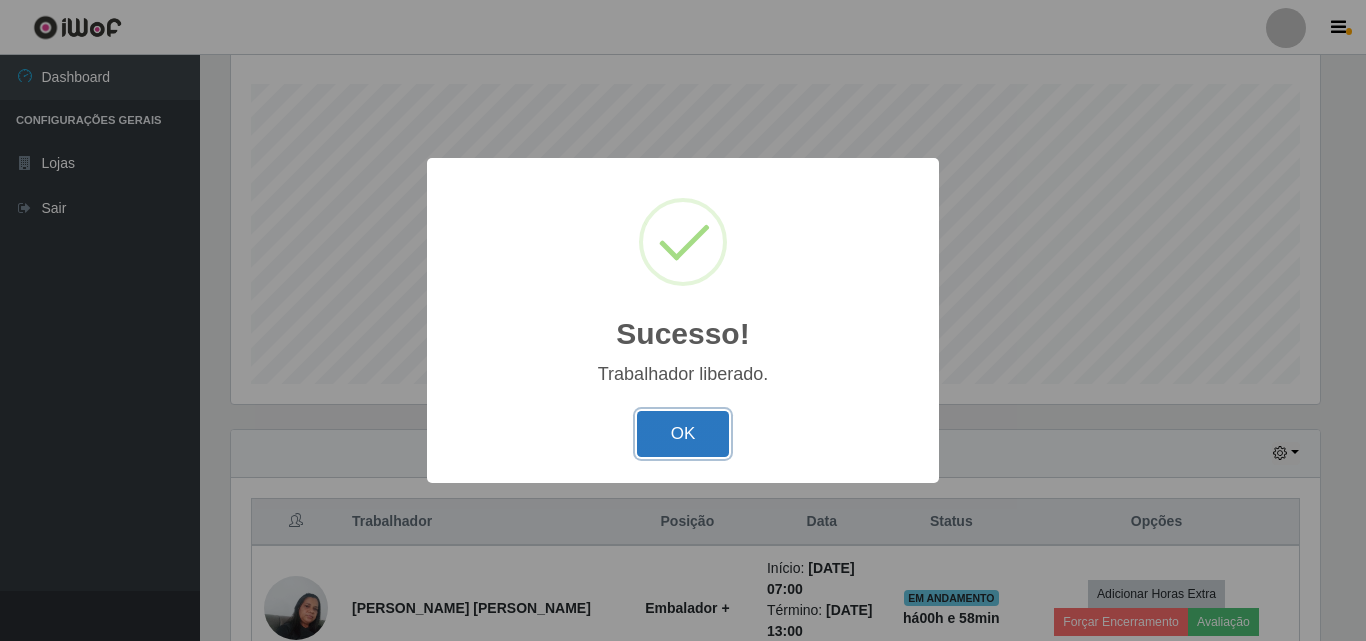 click on "OK" at bounding box center [683, 434] 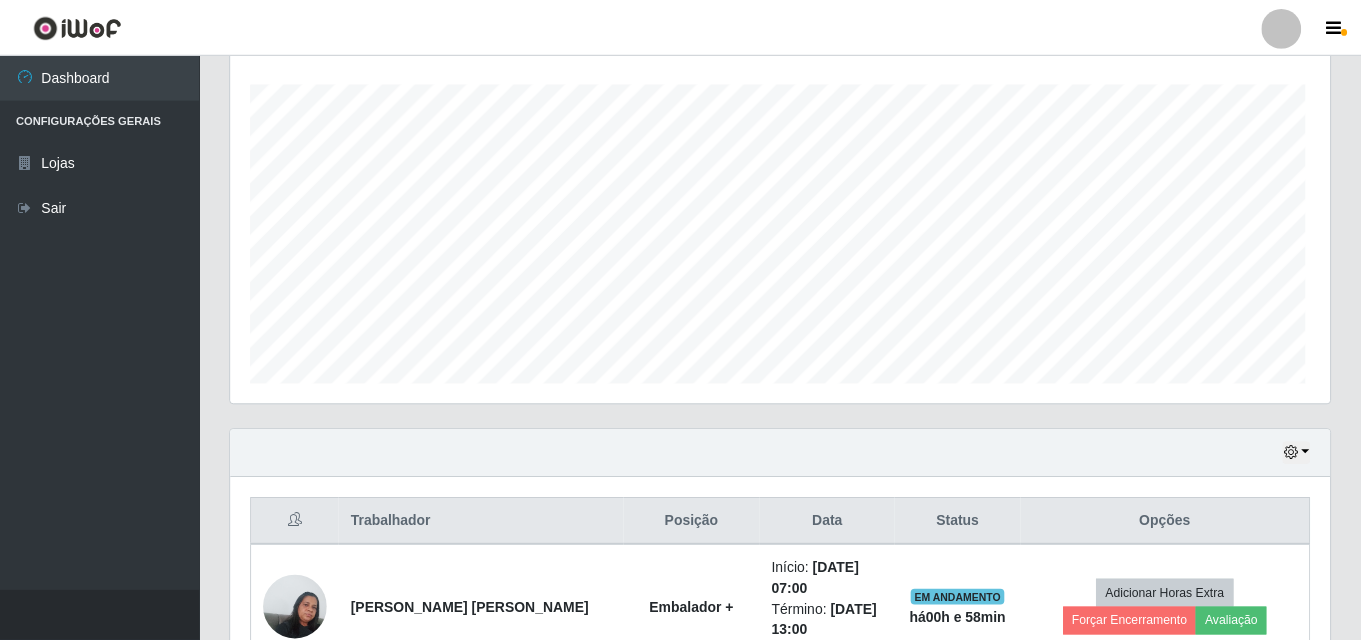 scroll, scrollTop: 472, scrollLeft: 0, axis: vertical 